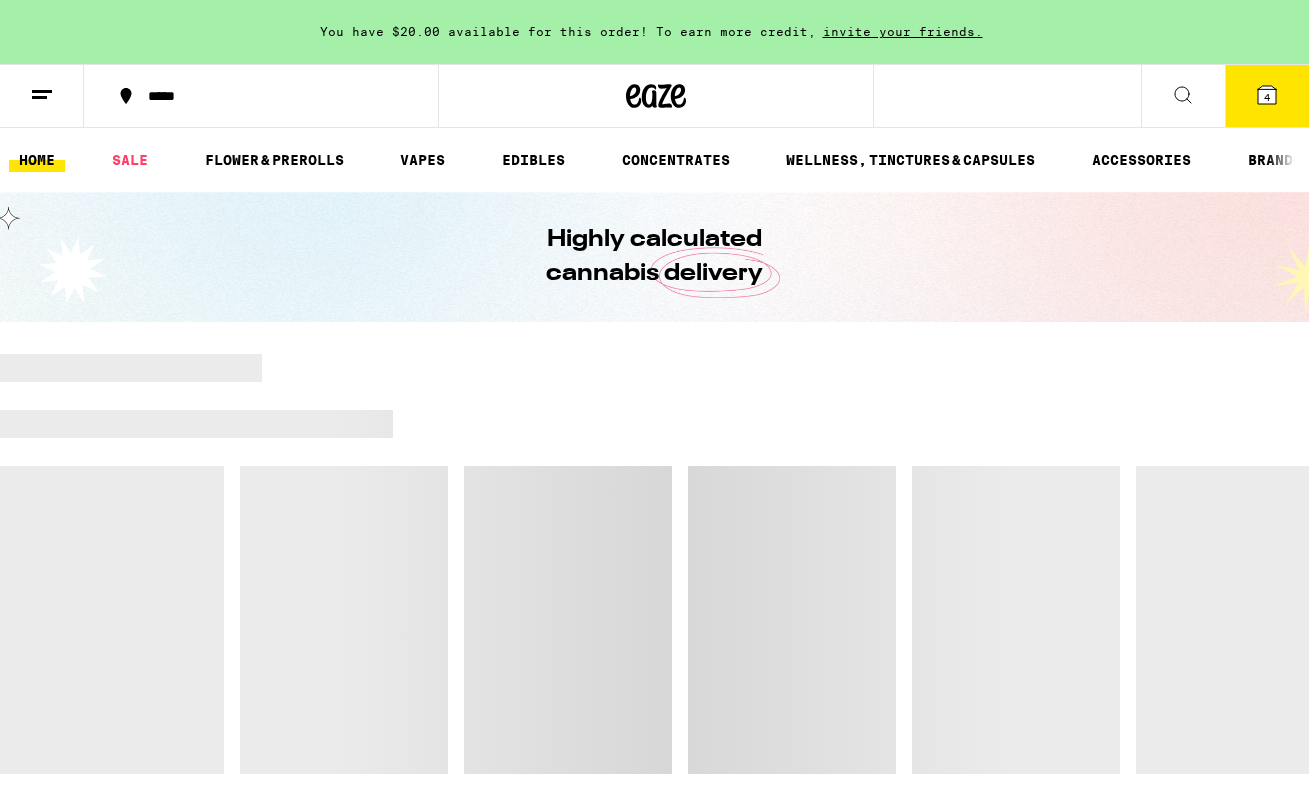 scroll, scrollTop: 0, scrollLeft: 0, axis: both 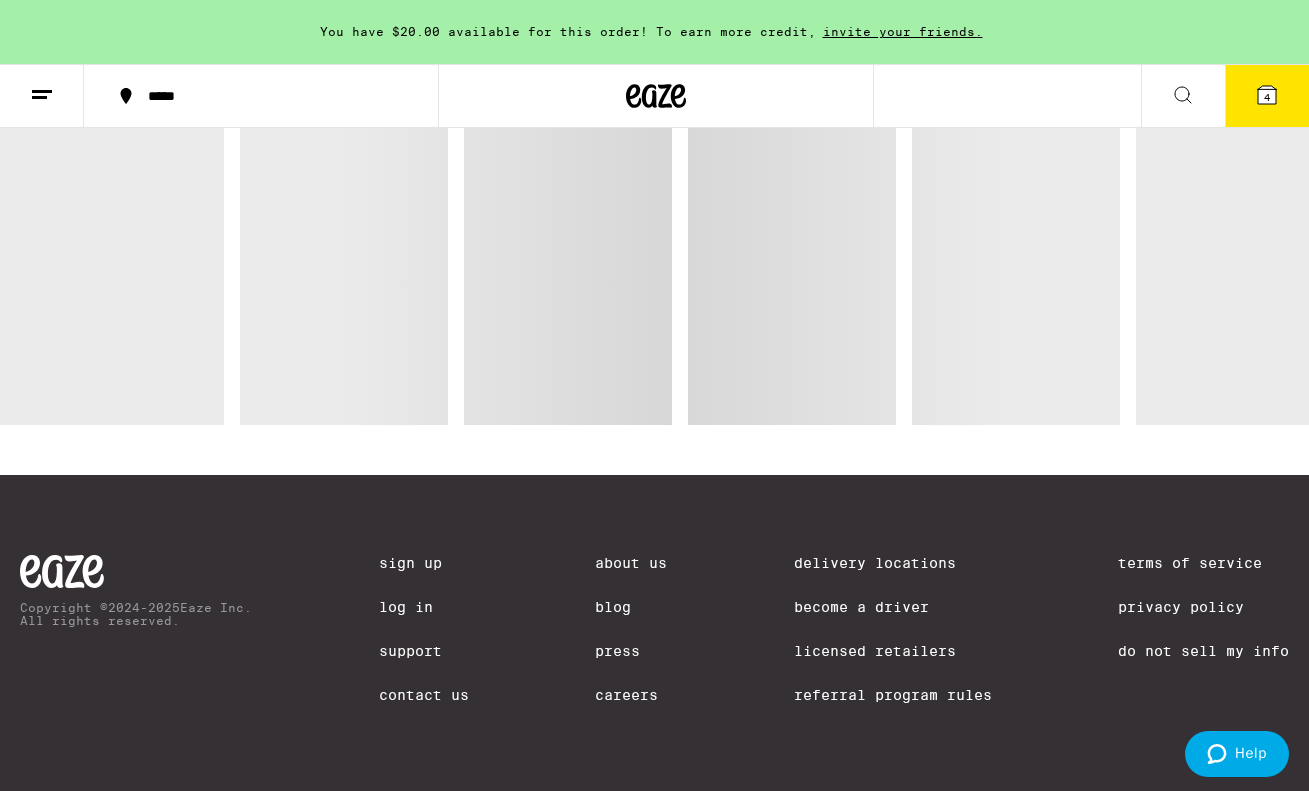 click on "4" at bounding box center (1267, 96) 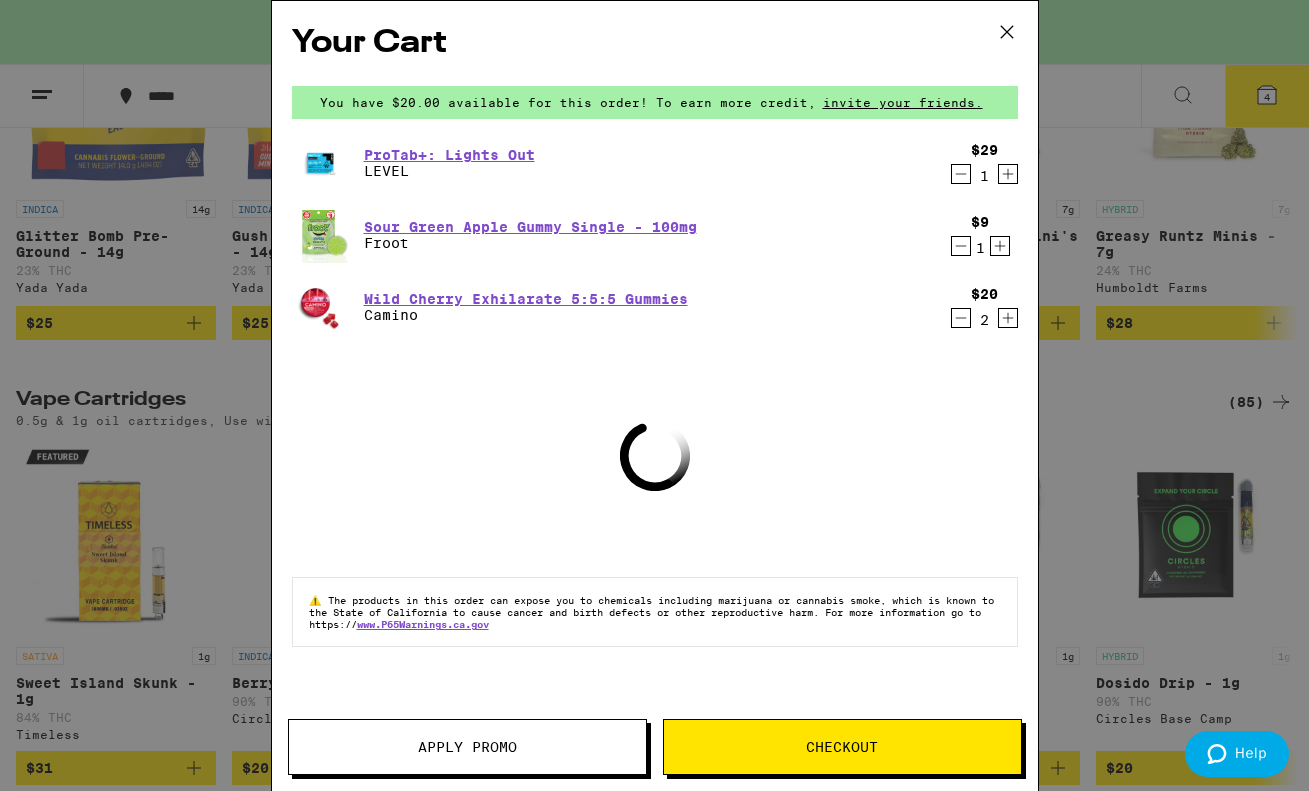 scroll, scrollTop: 0, scrollLeft: 0, axis: both 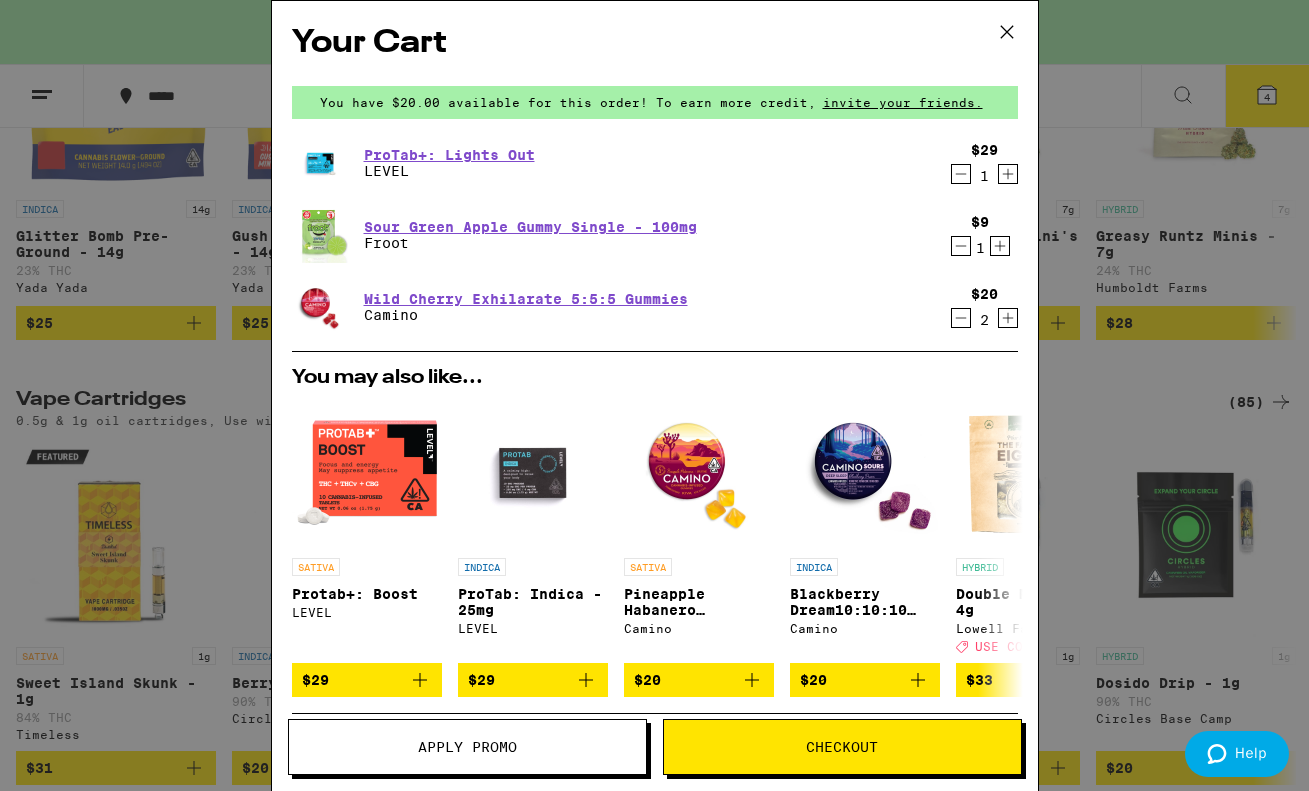 click 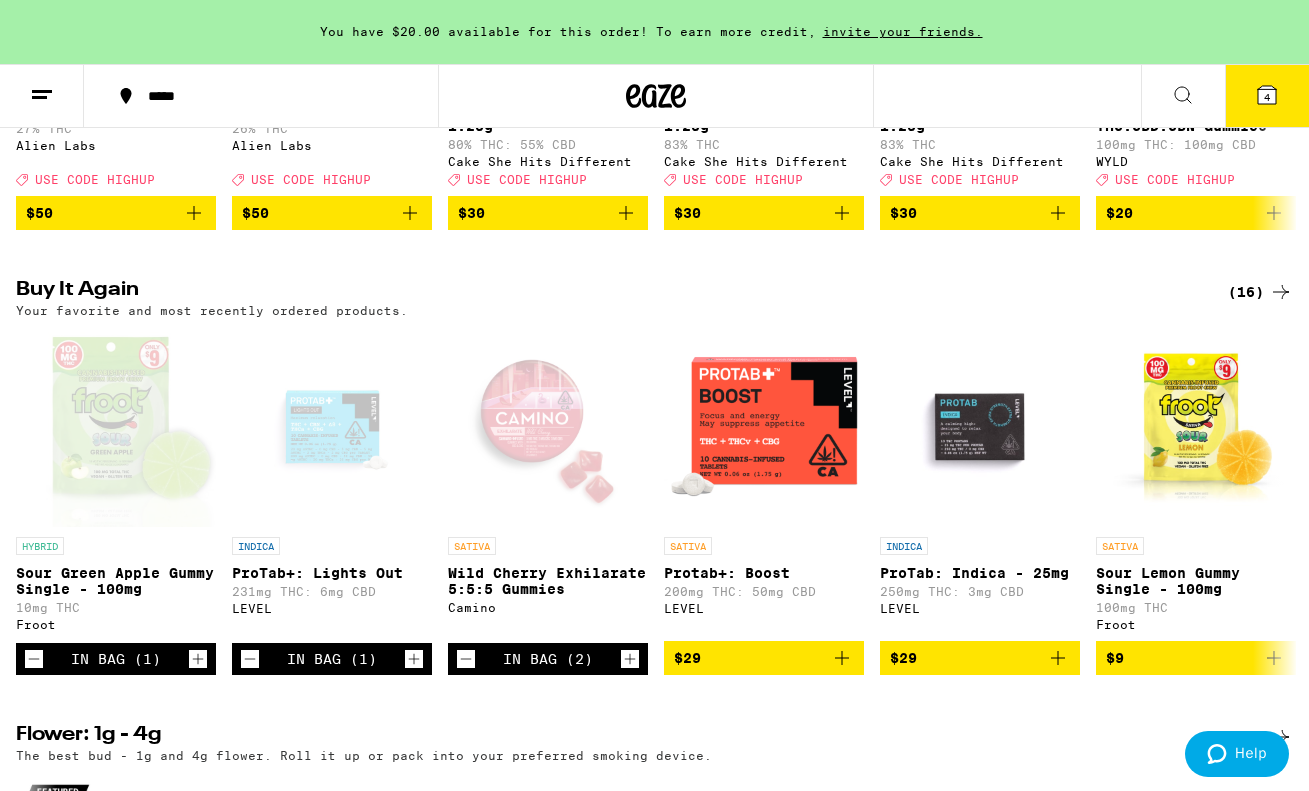 scroll, scrollTop: 507, scrollLeft: 0, axis: vertical 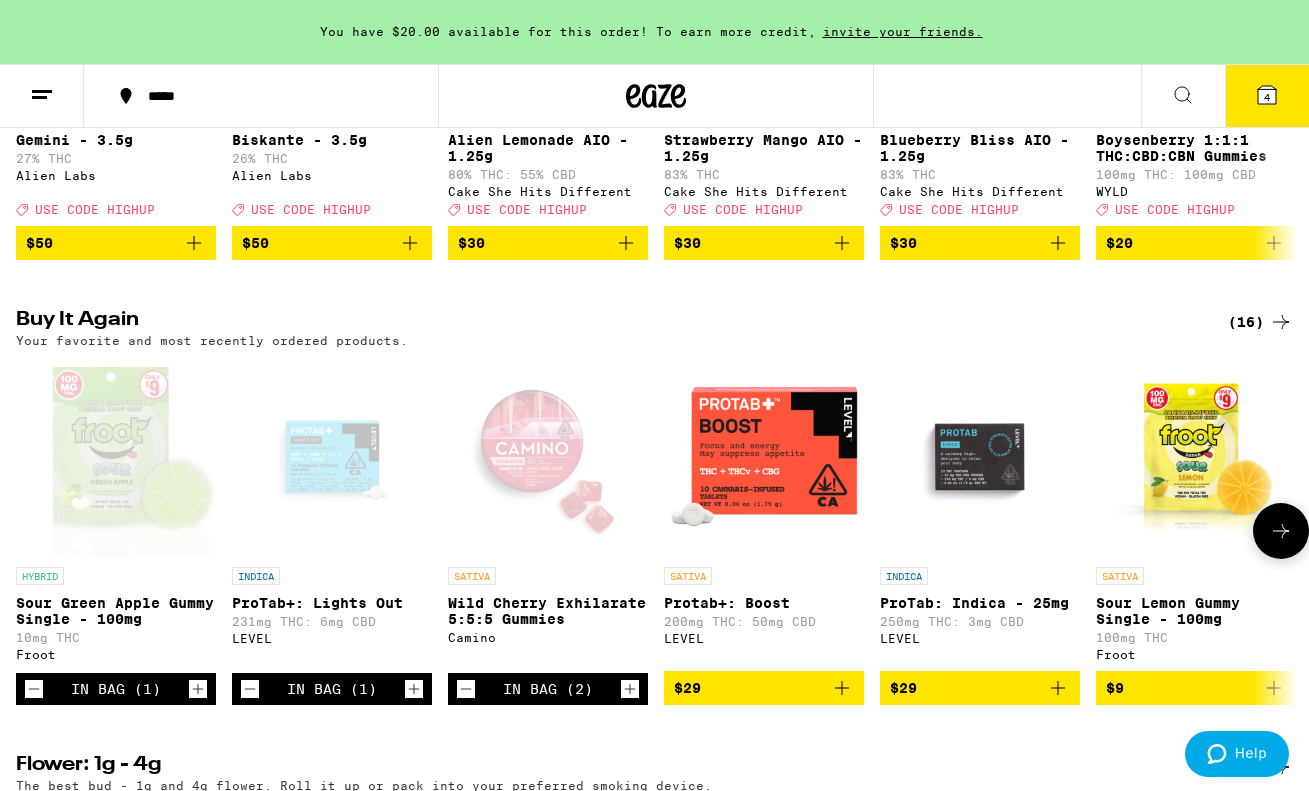 click 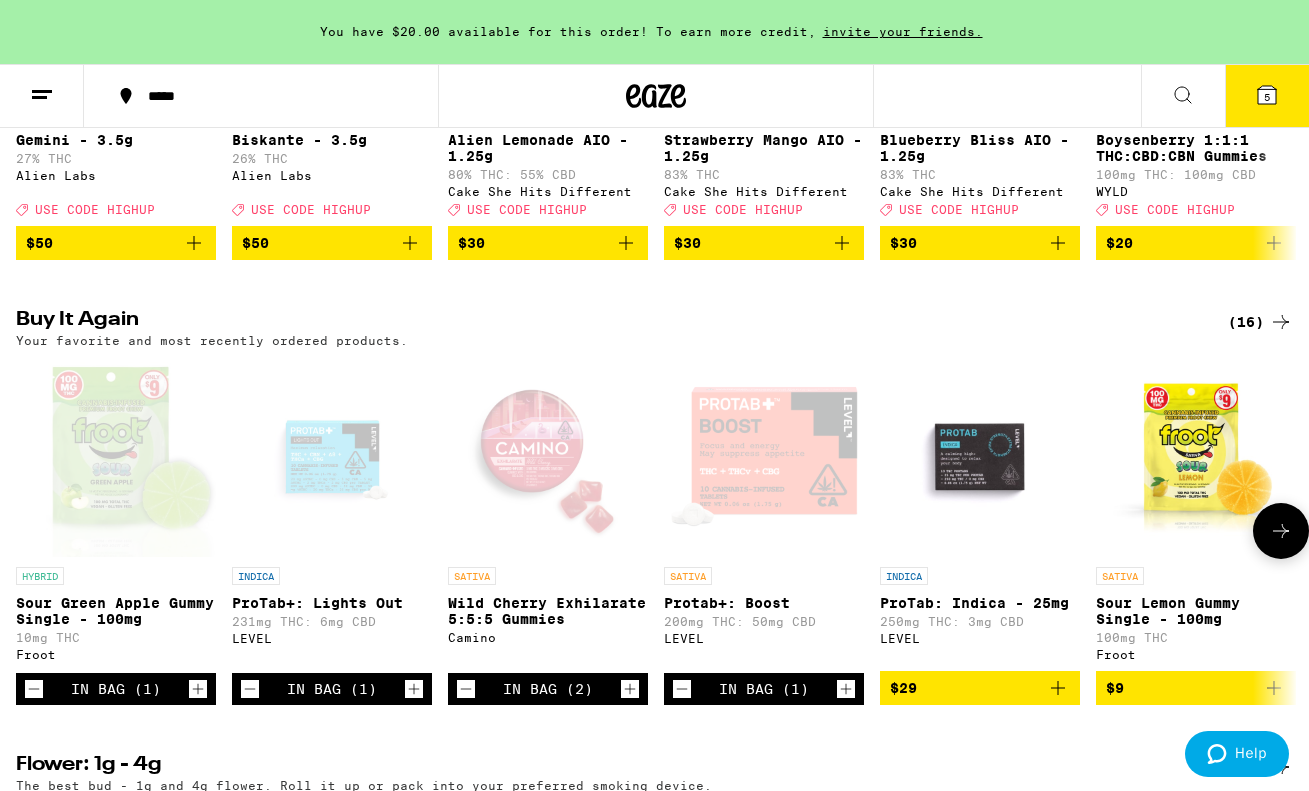 click 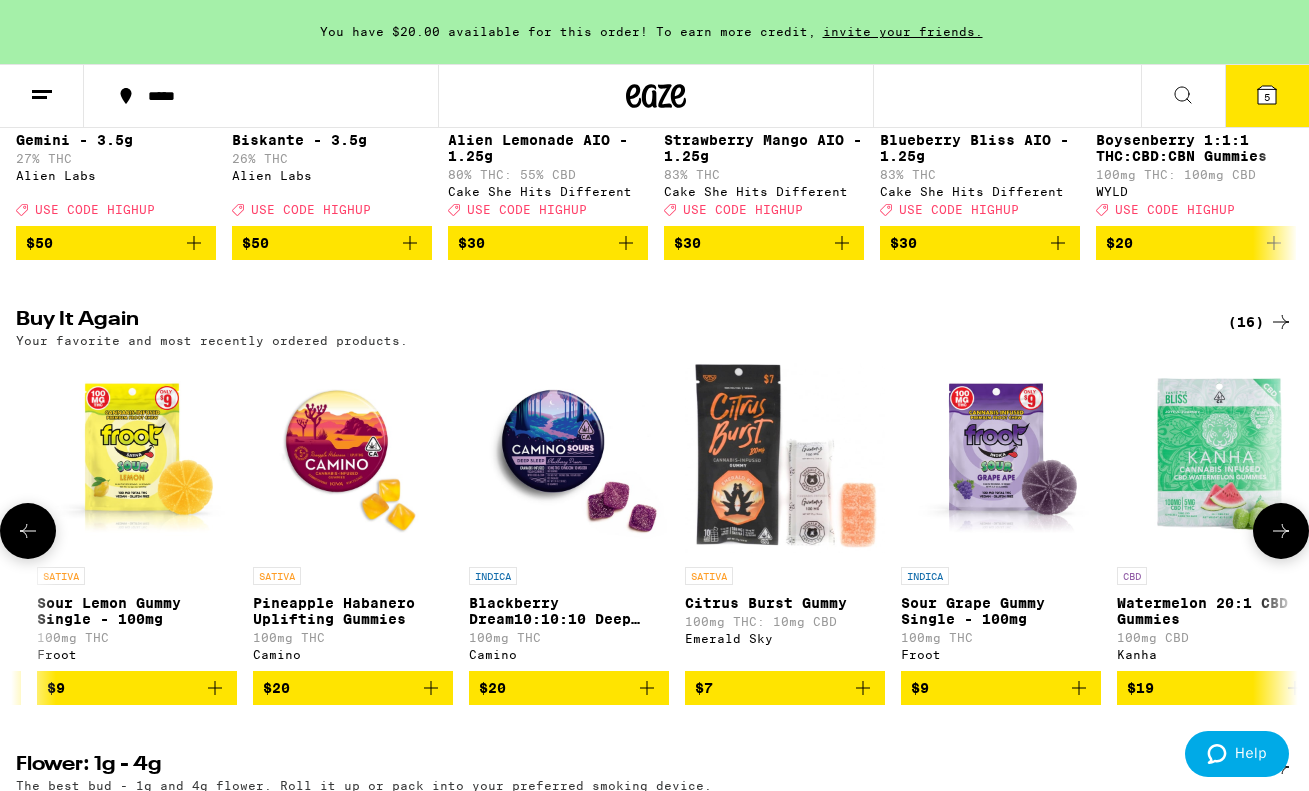 scroll, scrollTop: 0, scrollLeft: 0, axis: both 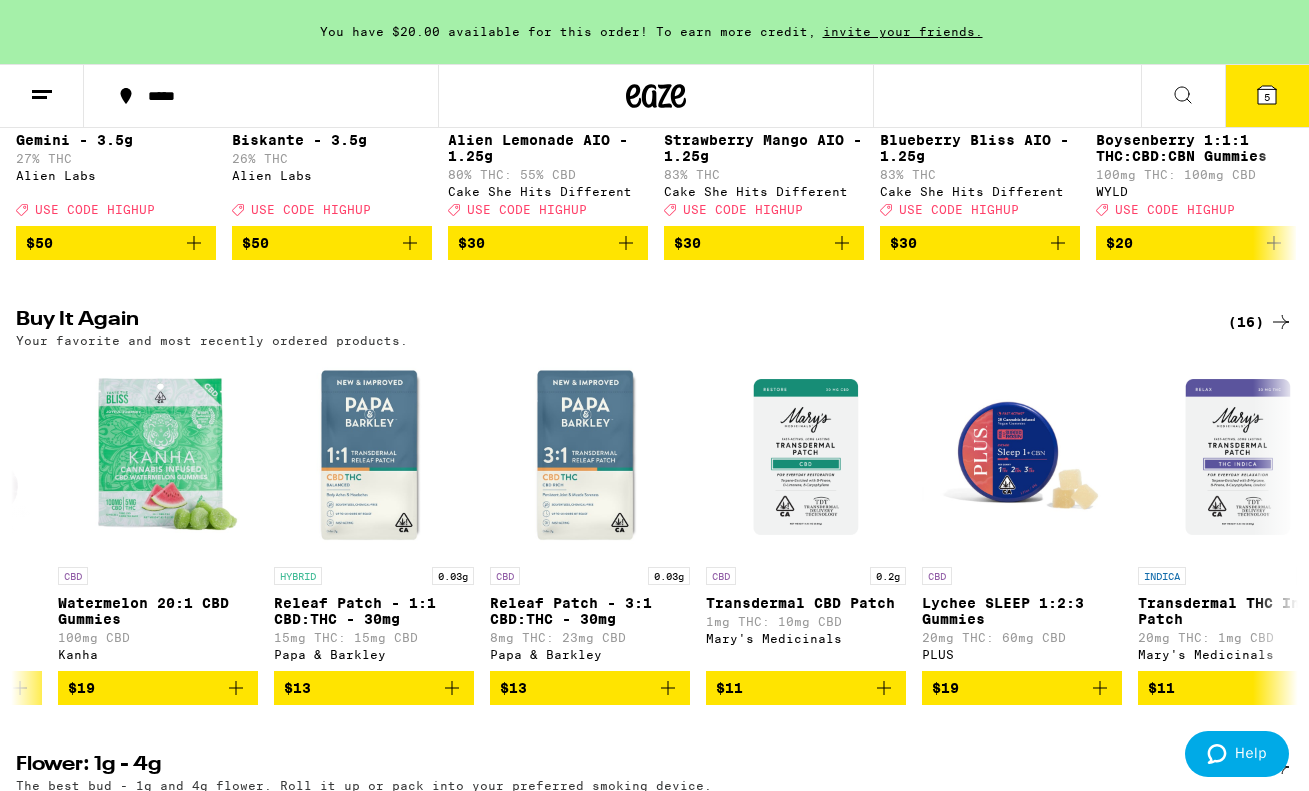 click 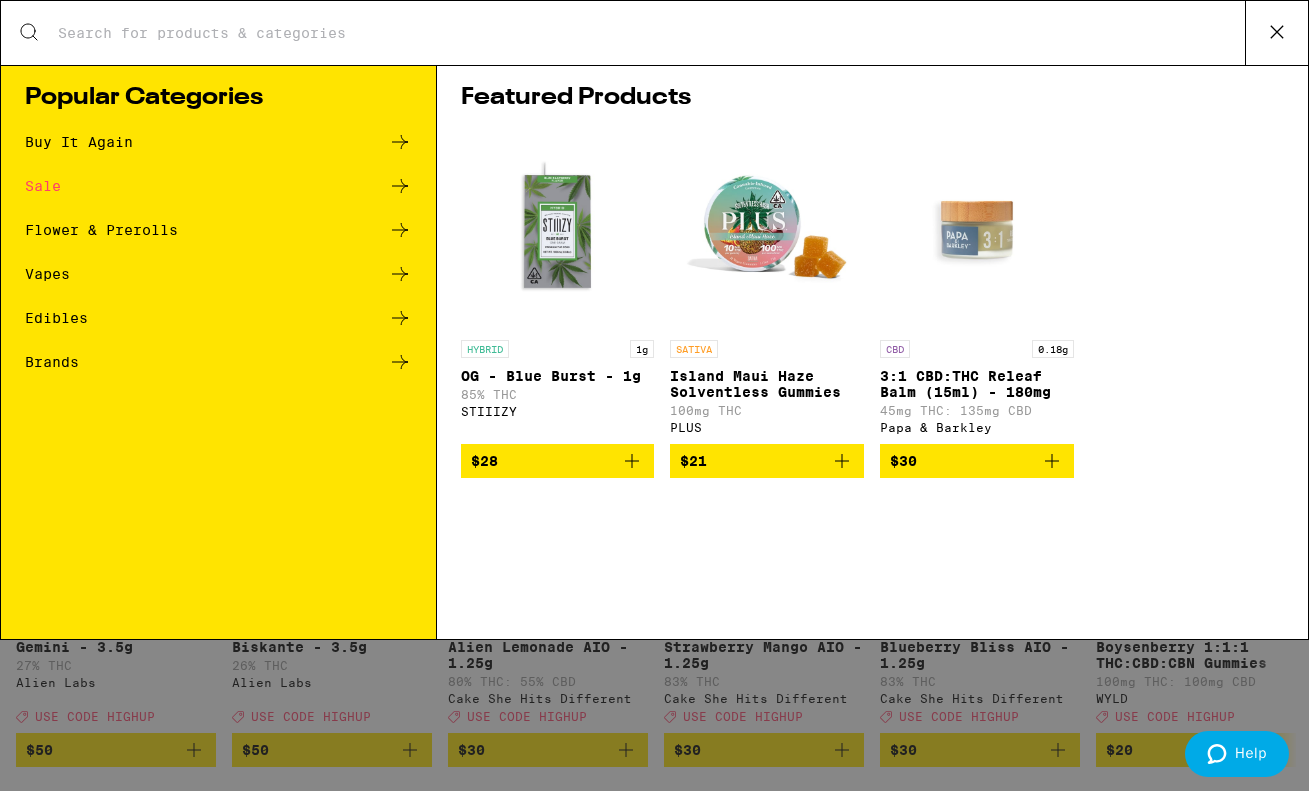 scroll, scrollTop: 0, scrollLeft: 0, axis: both 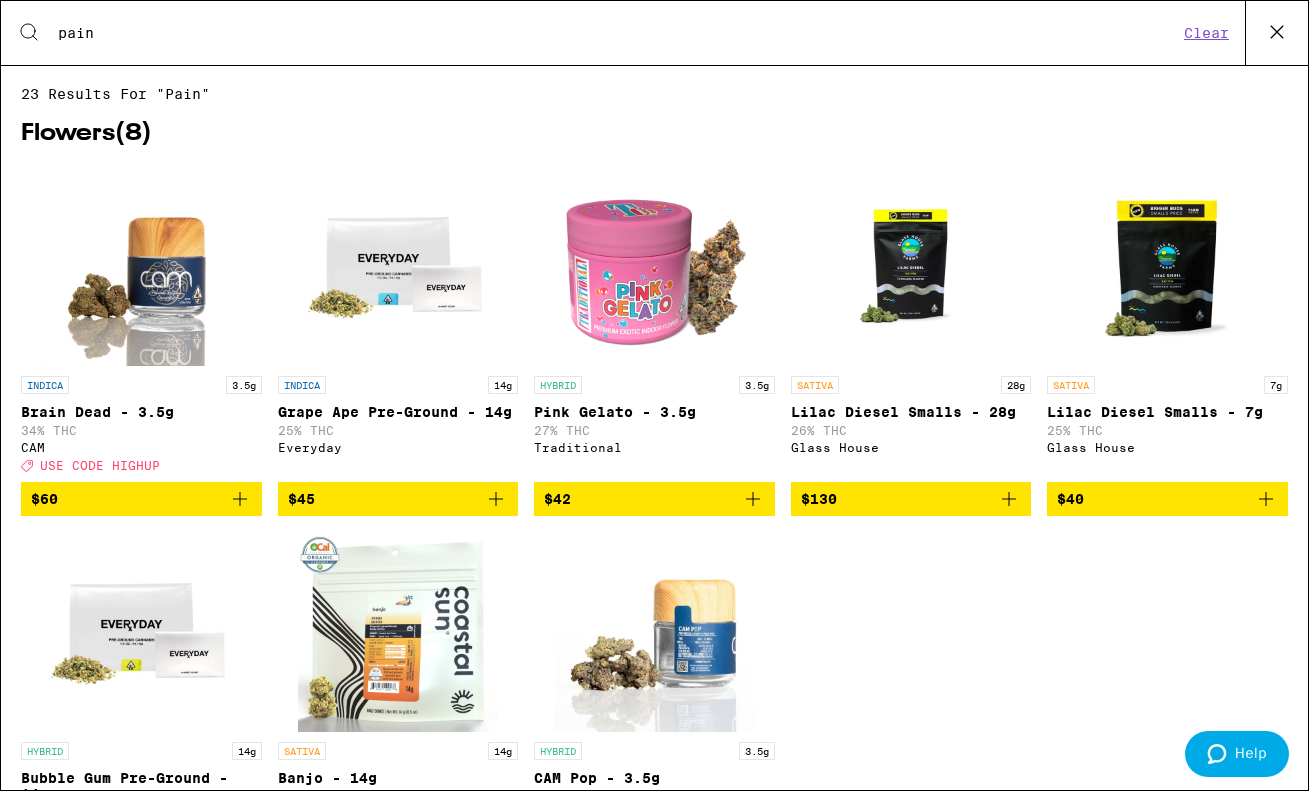 type on "pain" 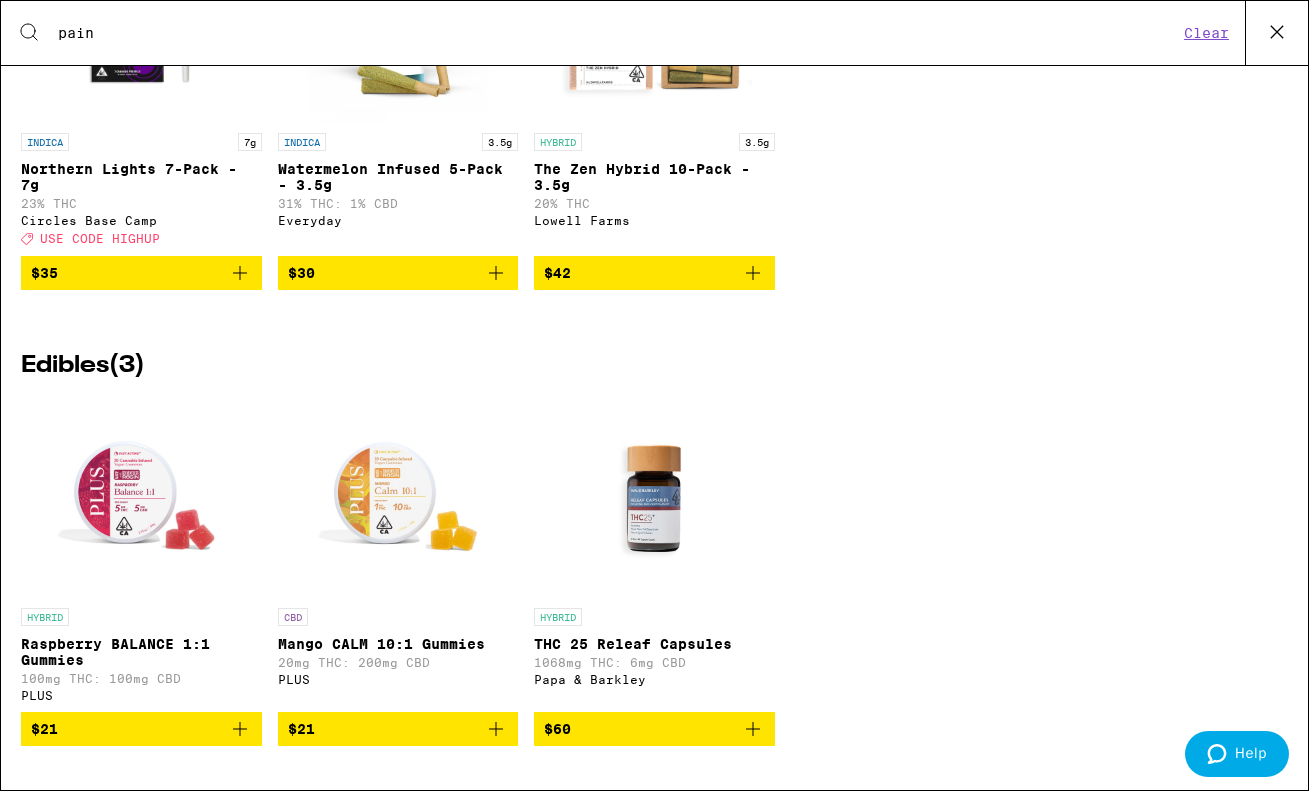 scroll, scrollTop: 2042, scrollLeft: 0, axis: vertical 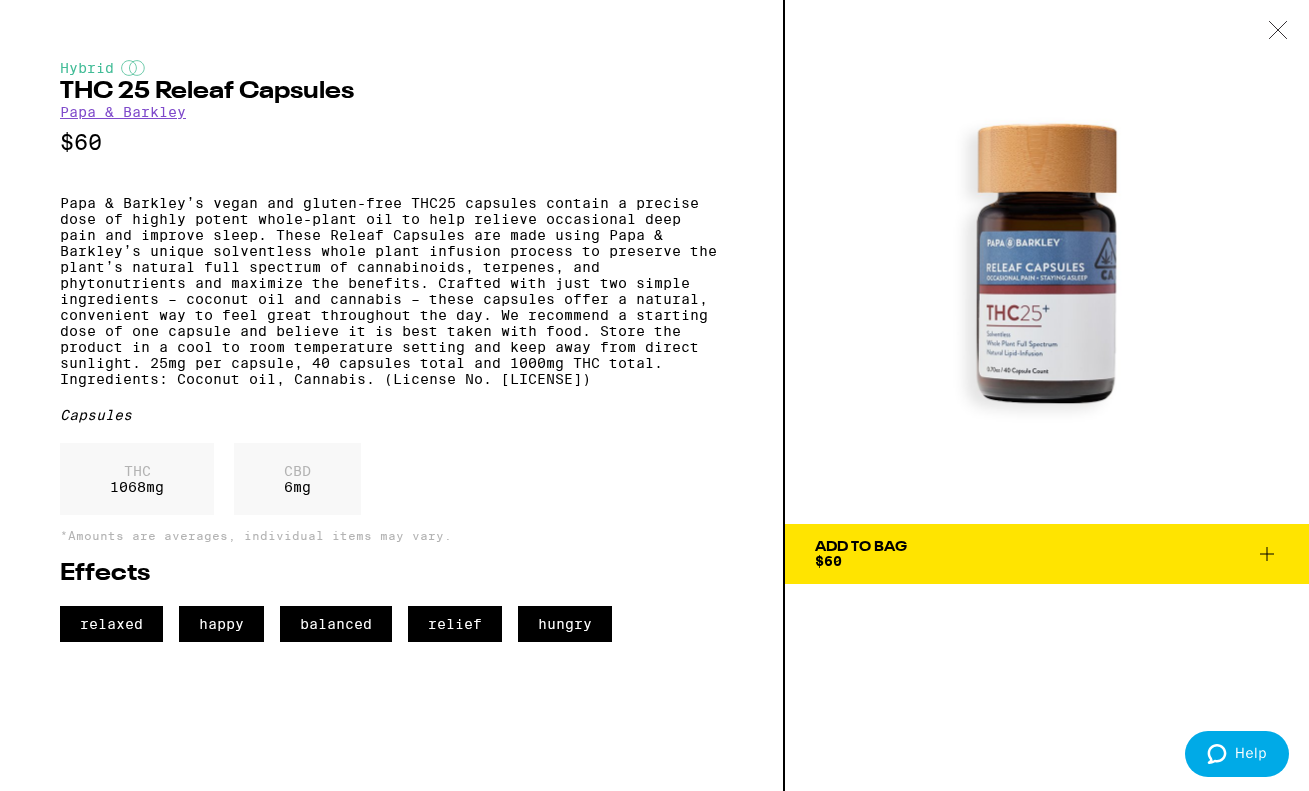 click at bounding box center (1047, 262) 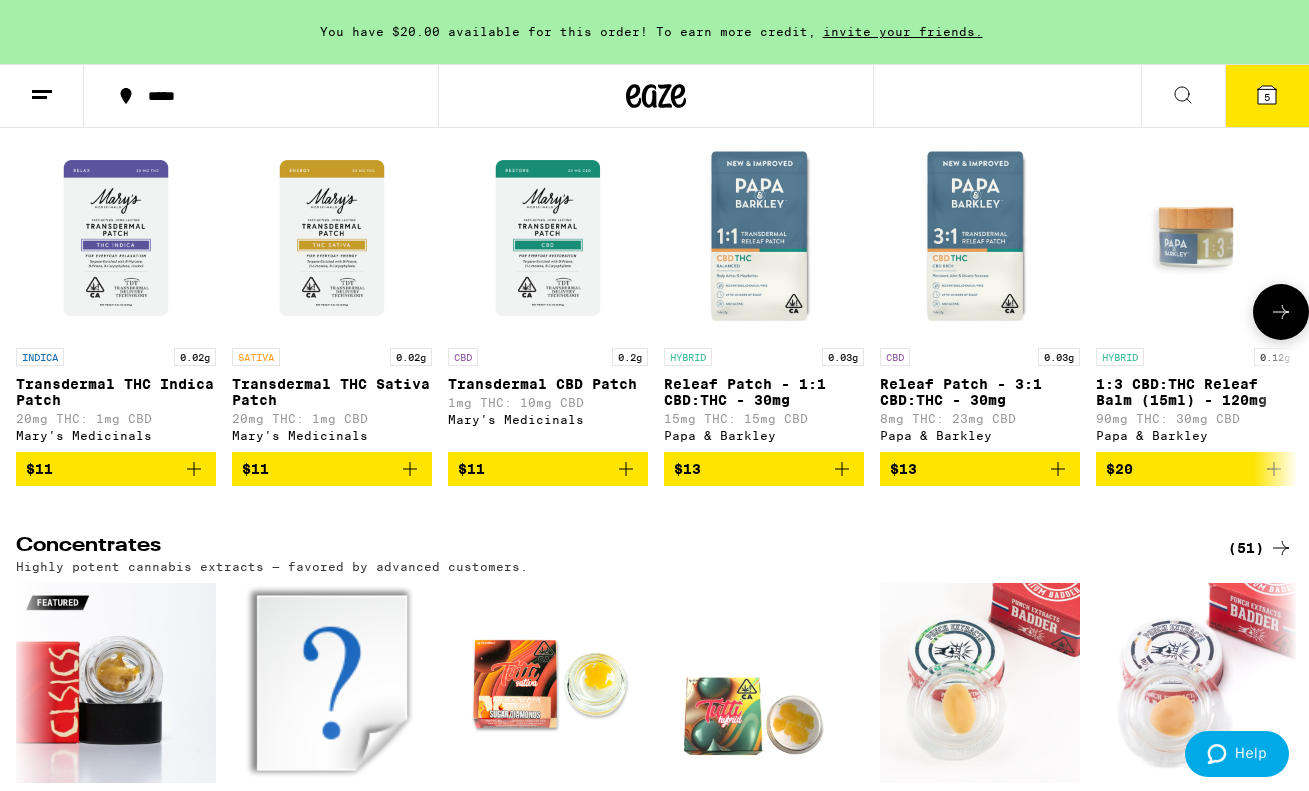 scroll, scrollTop: 7168, scrollLeft: 0, axis: vertical 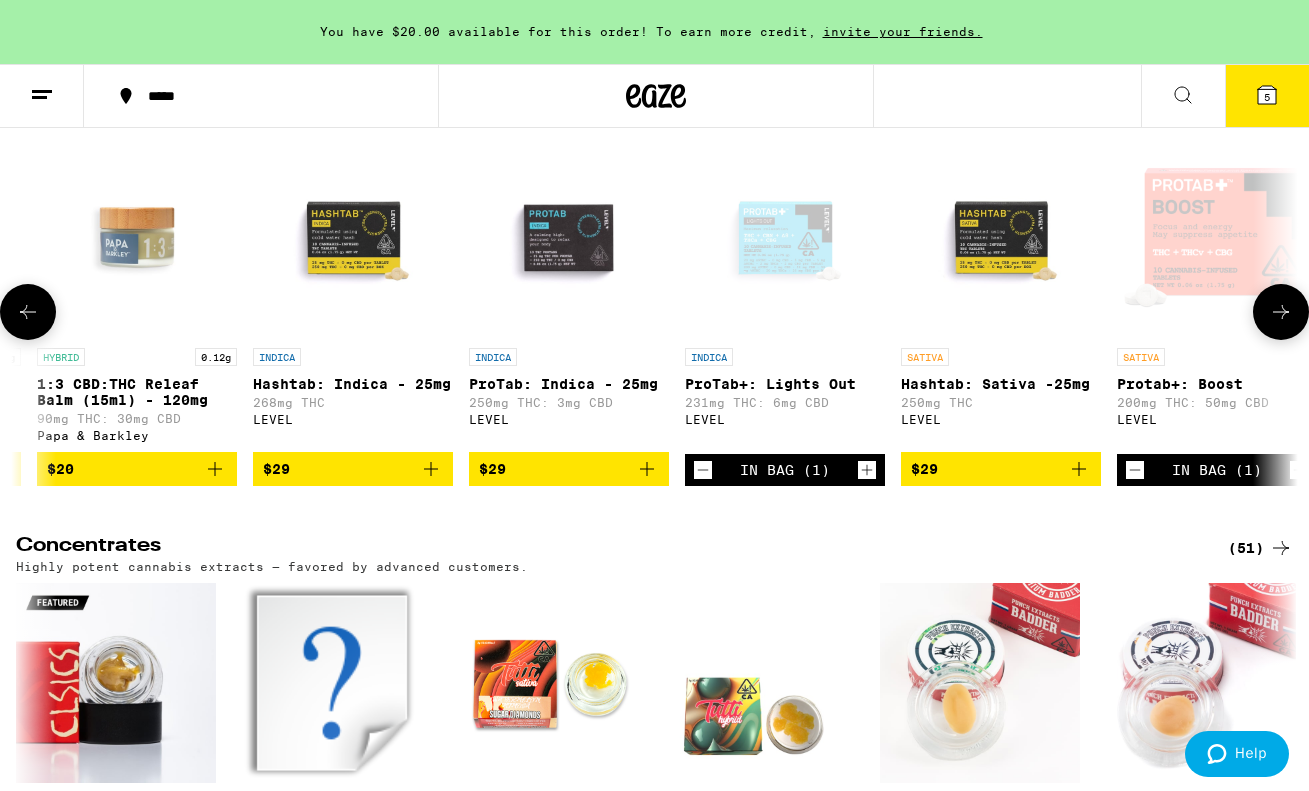click at bounding box center (1001, 238) 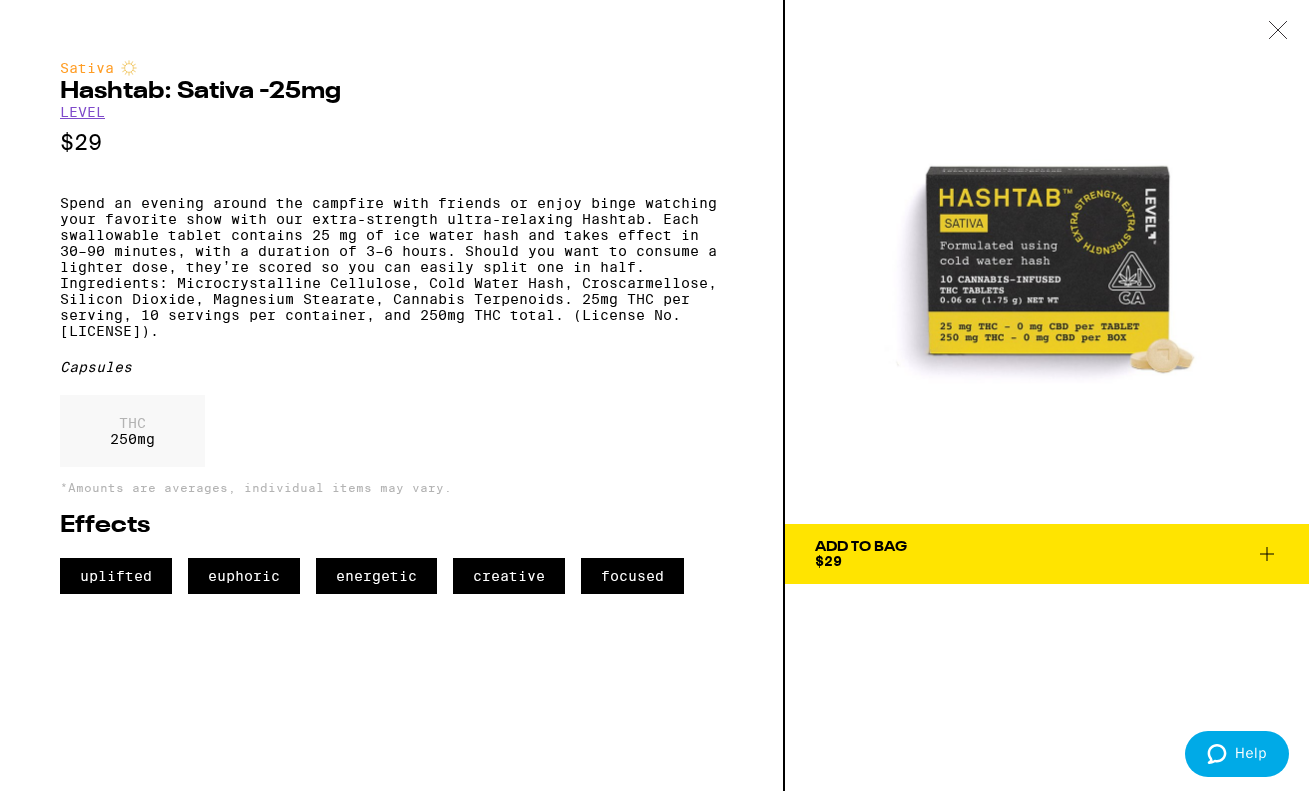 click 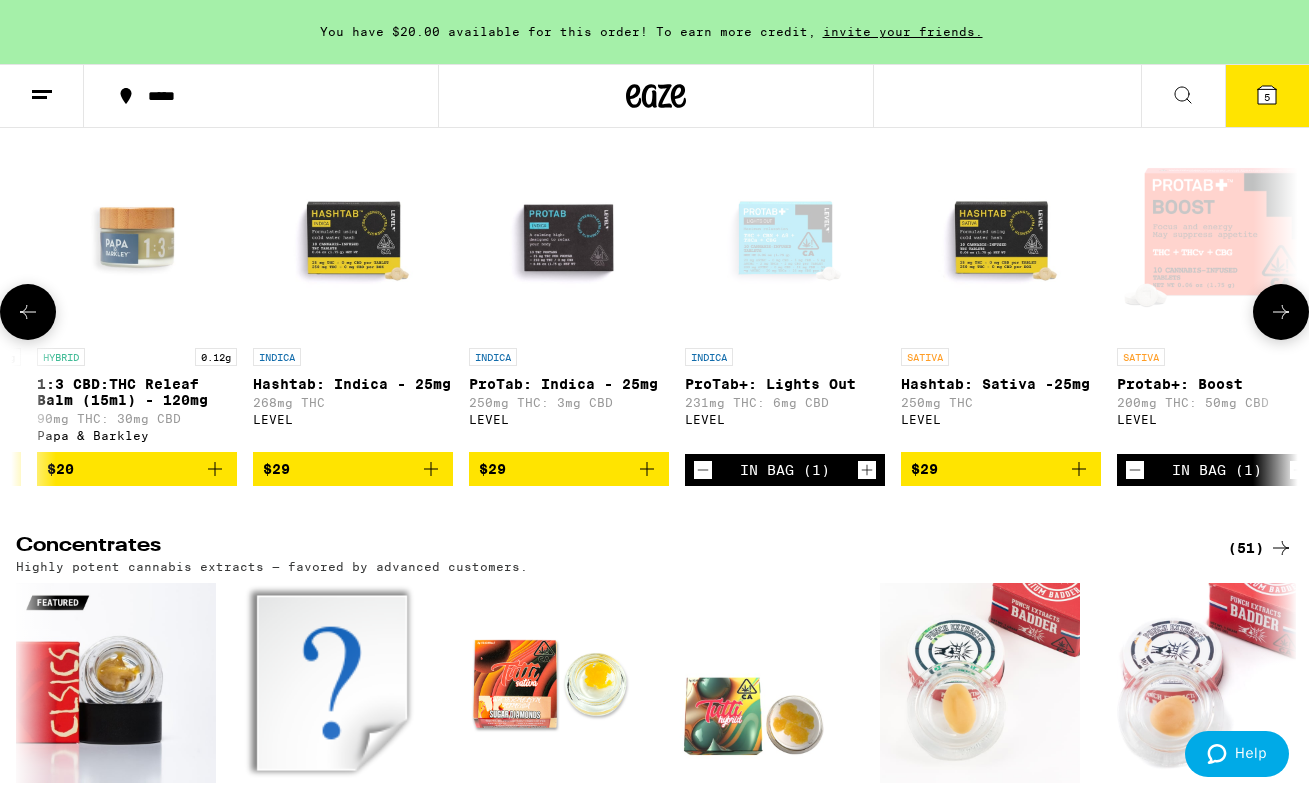 click at bounding box center [1281, 312] 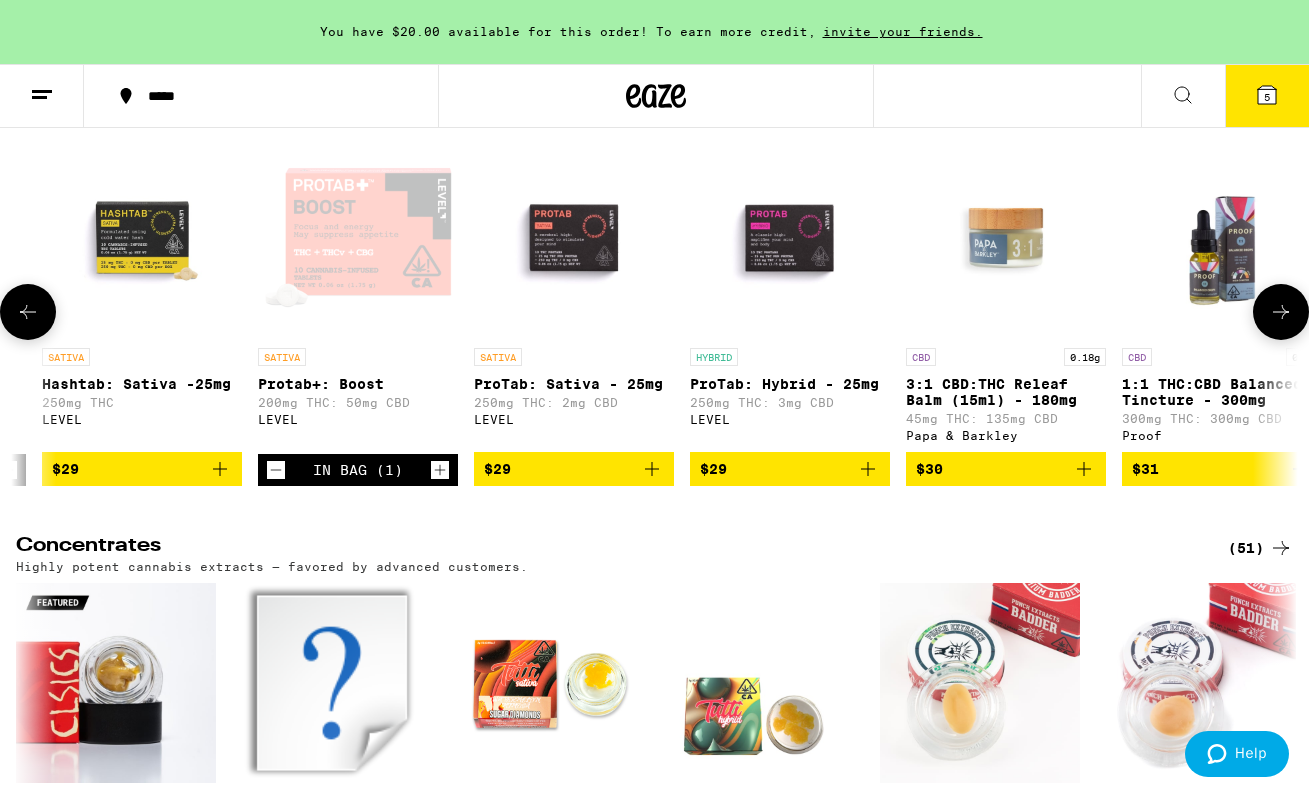 scroll, scrollTop: 0, scrollLeft: 2118, axis: horizontal 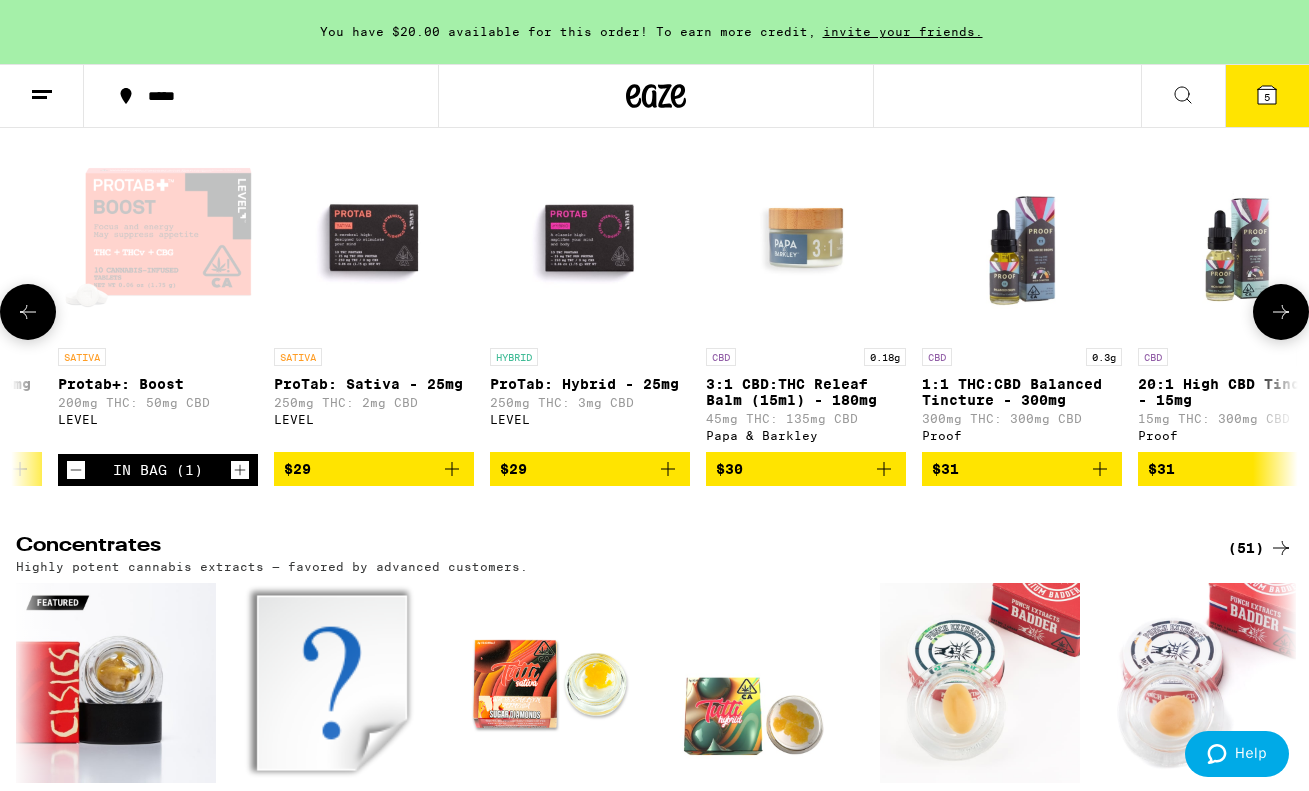 click at bounding box center [1281, 312] 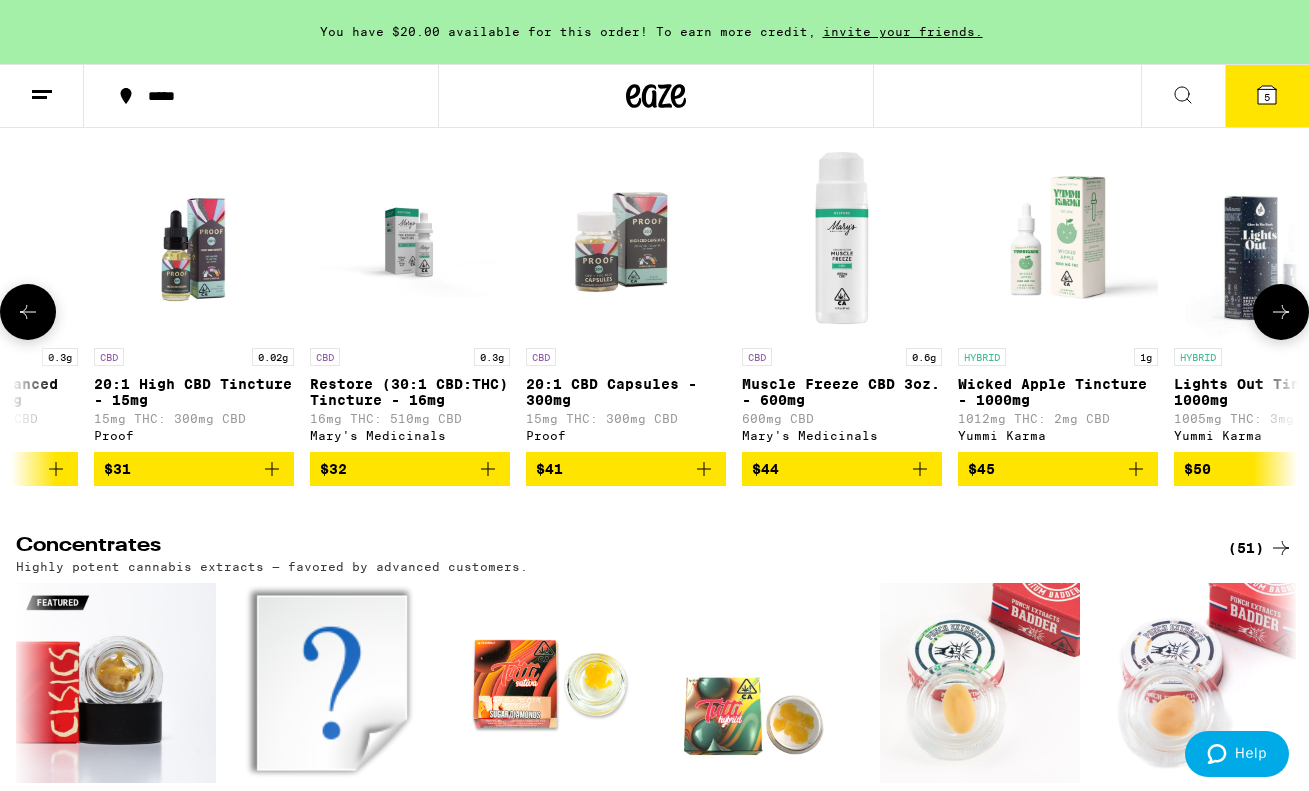 scroll, scrollTop: 0, scrollLeft: 3177, axis: horizontal 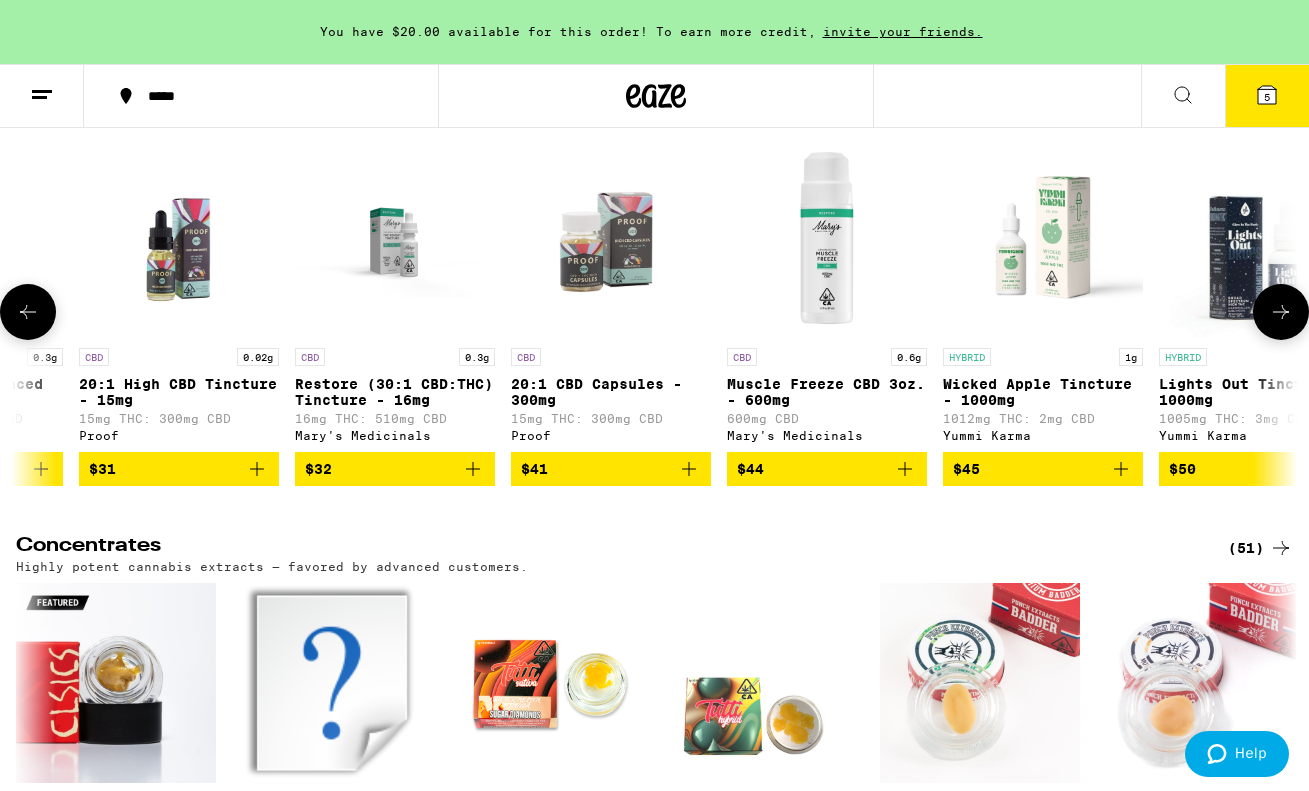 click at bounding box center (827, 238) 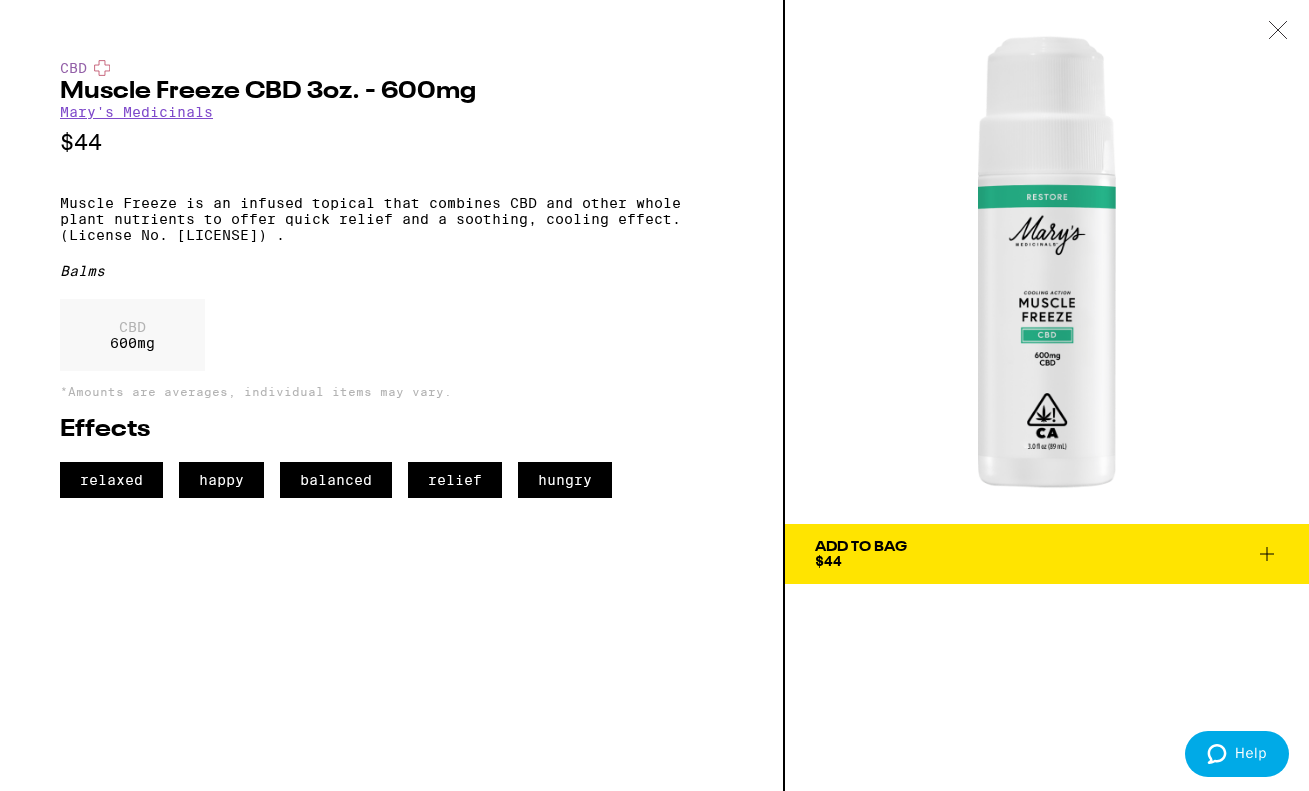 click 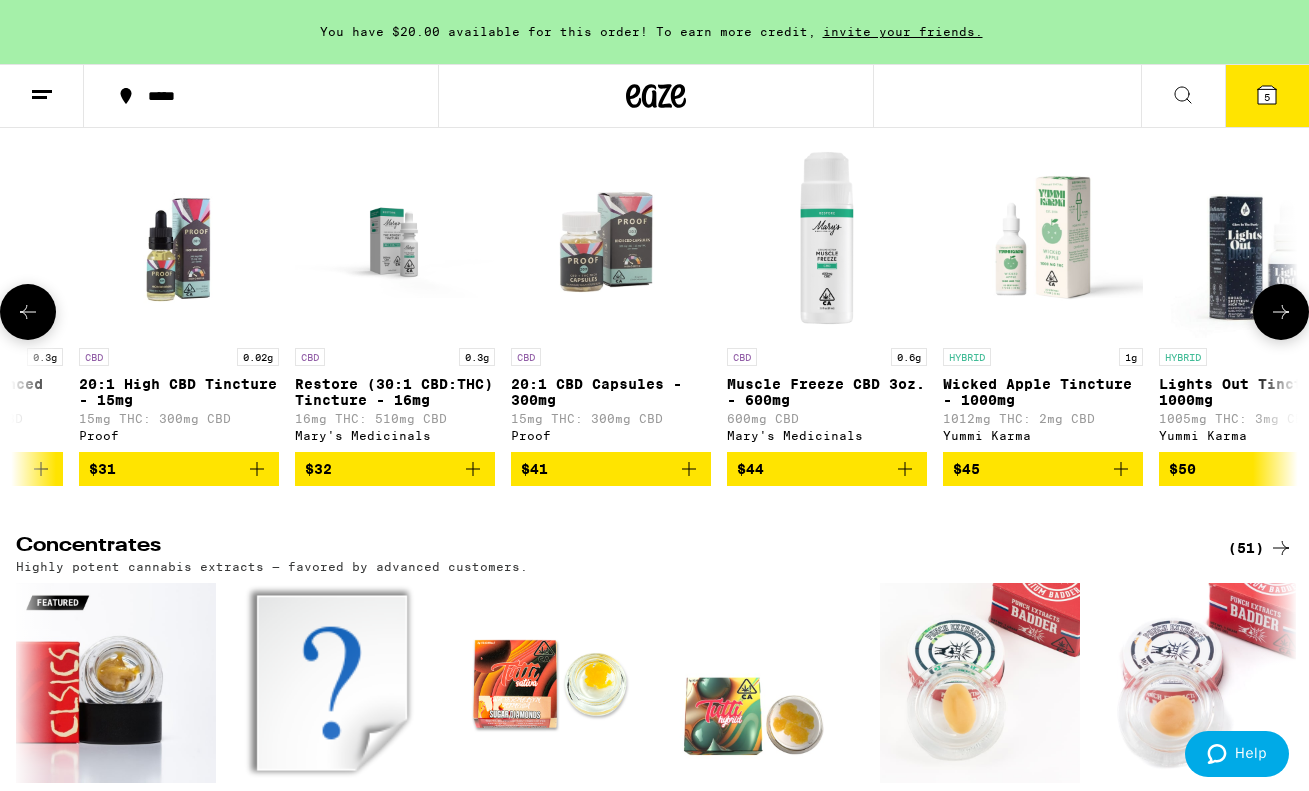 click 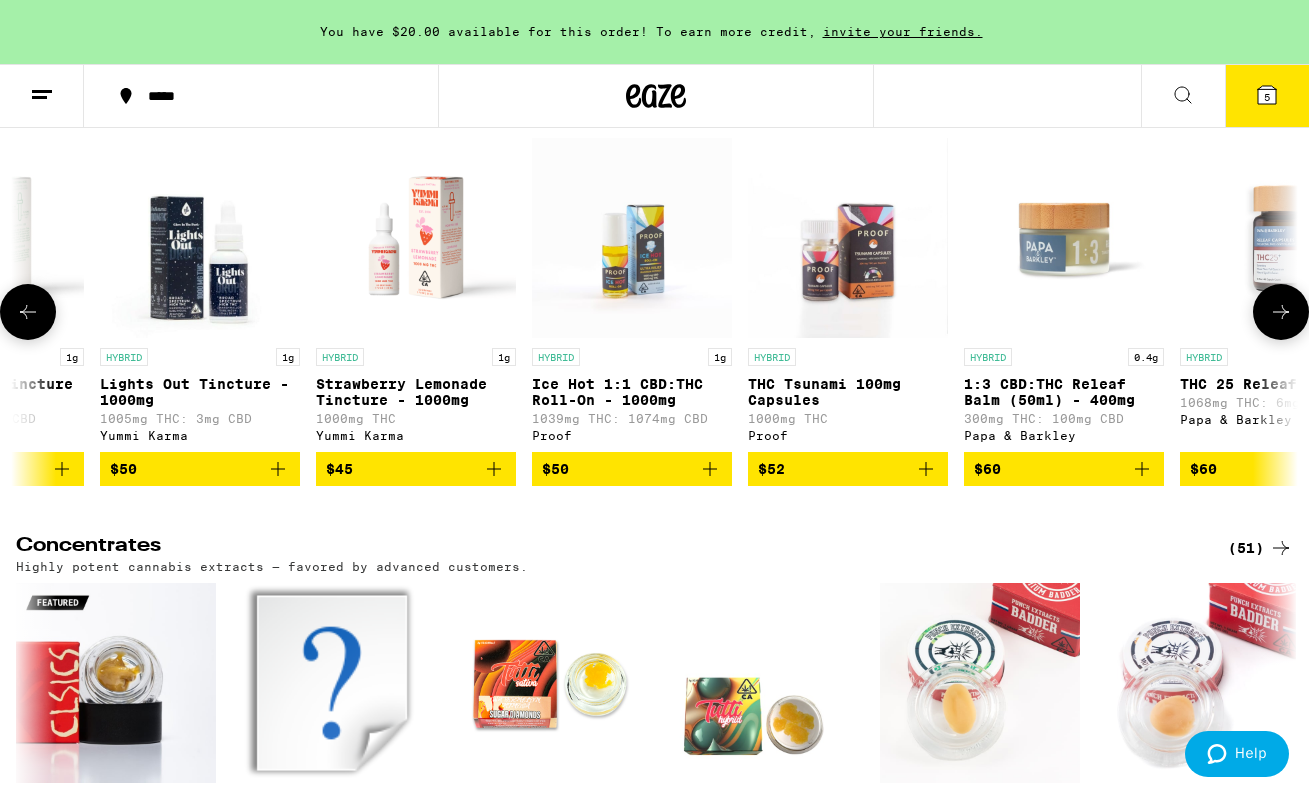 click 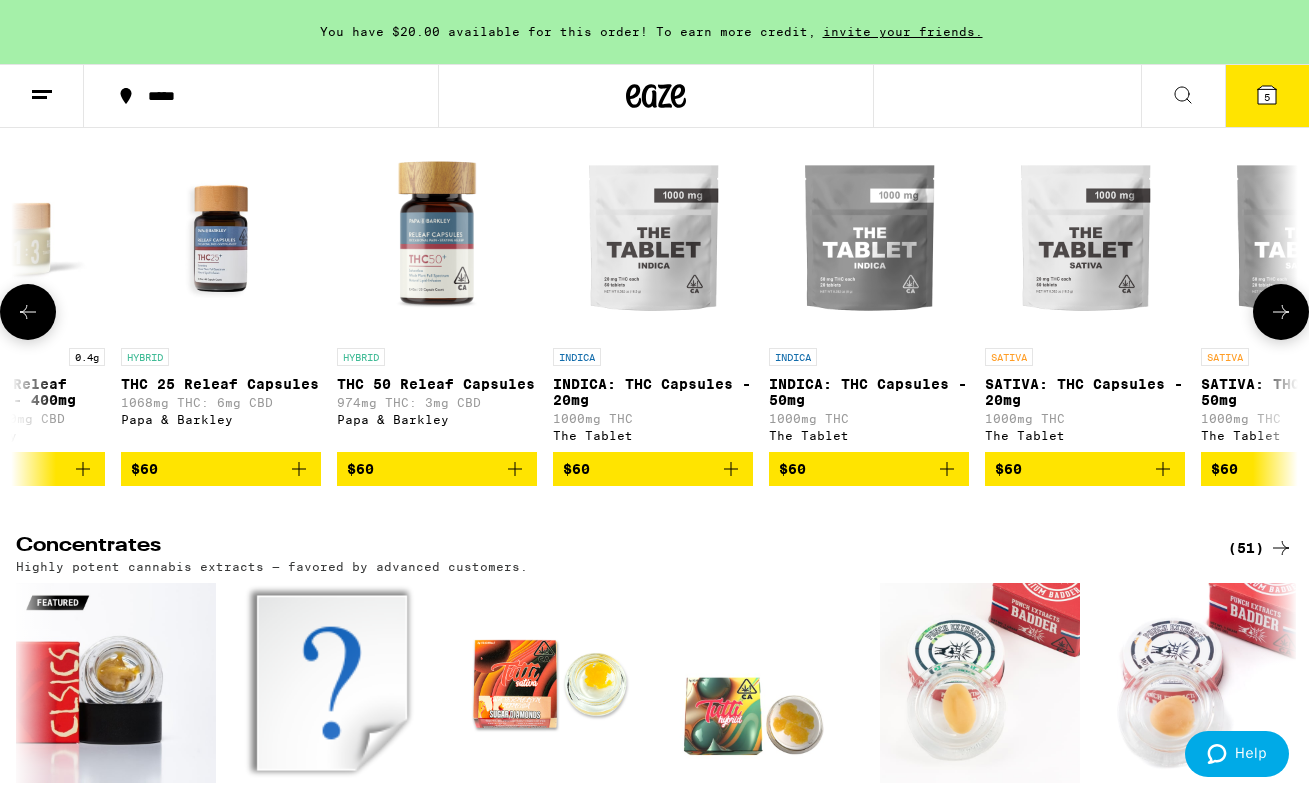click 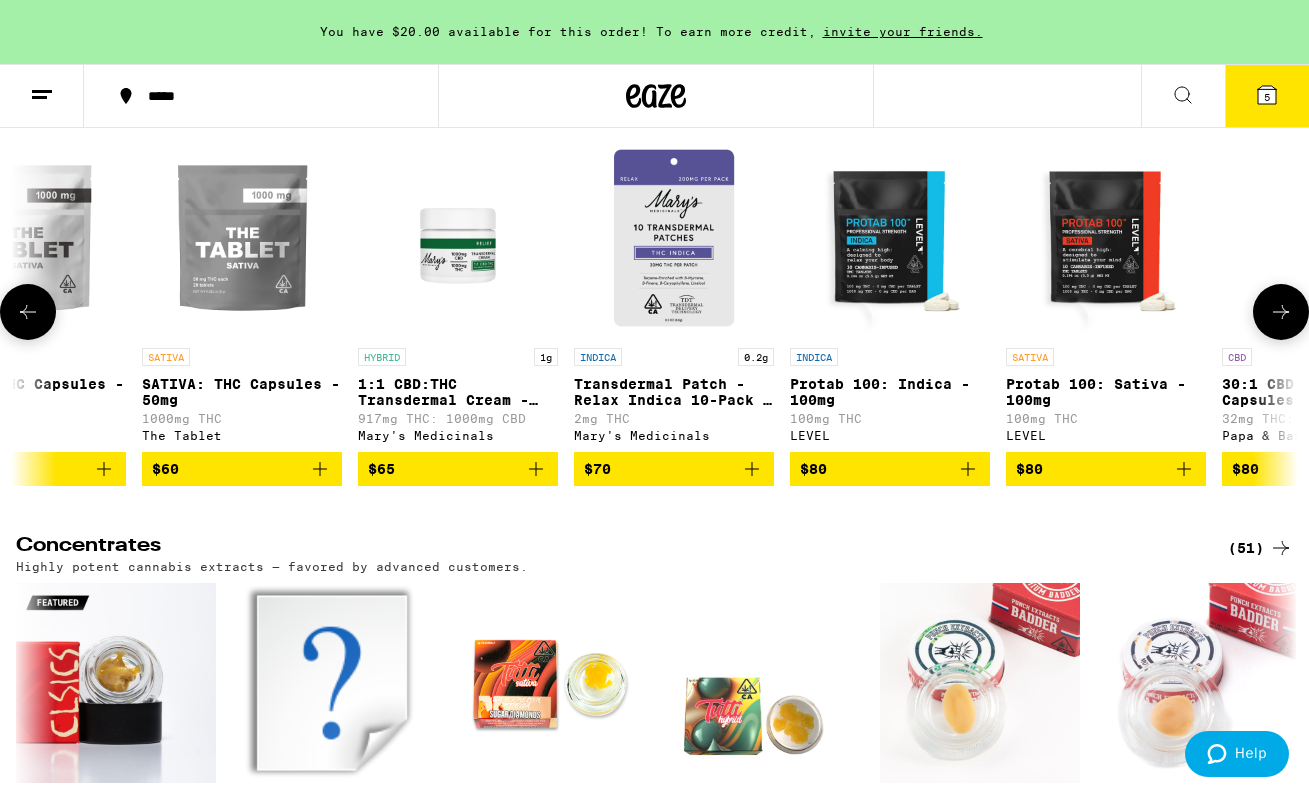 click on "Protab 100: Sativa - 100mg" at bounding box center [1106, 392] 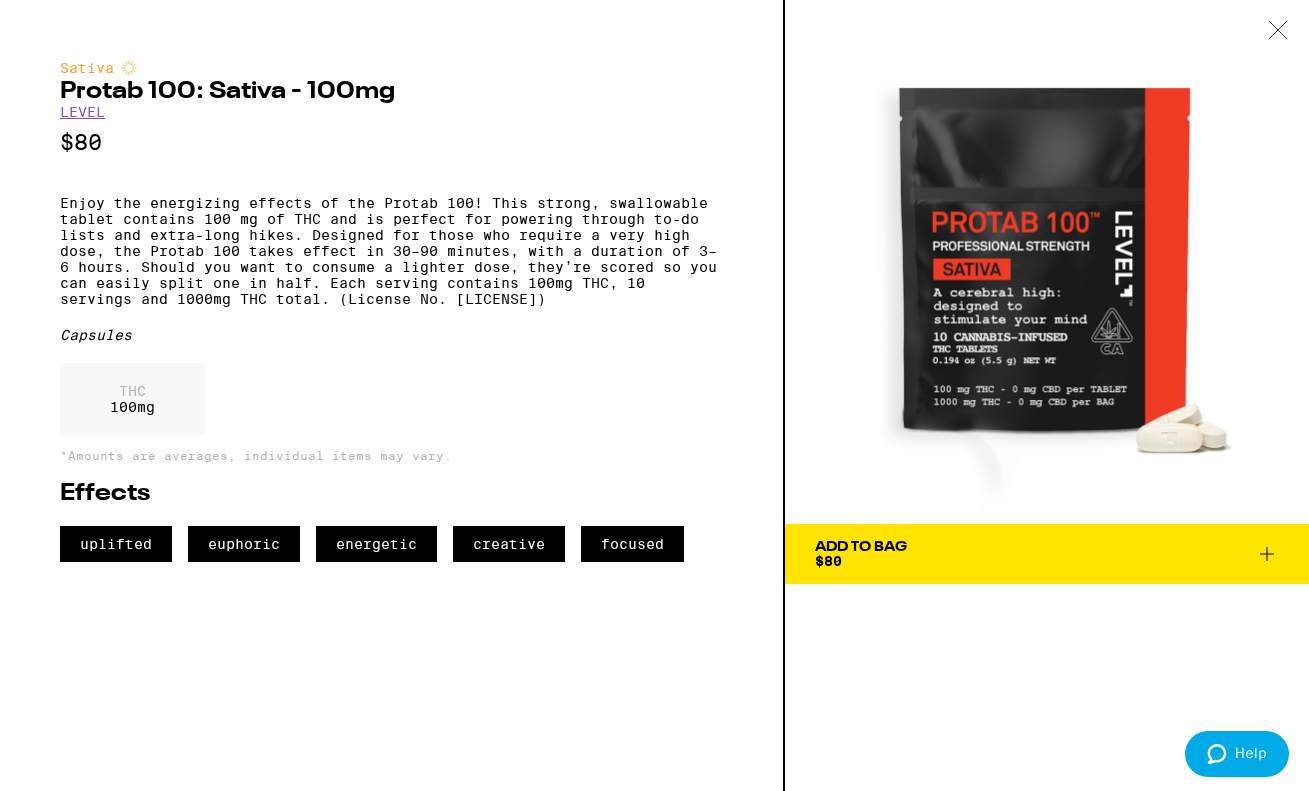 click 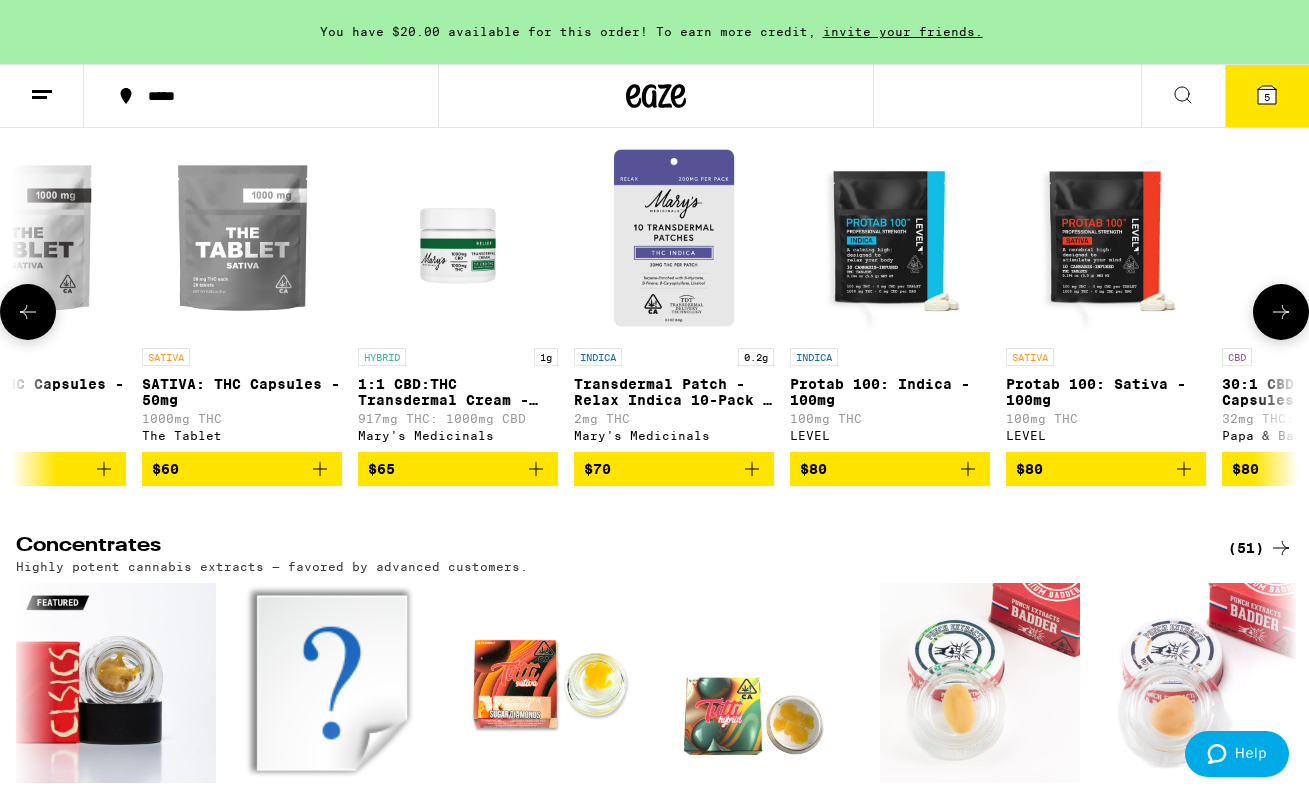 click 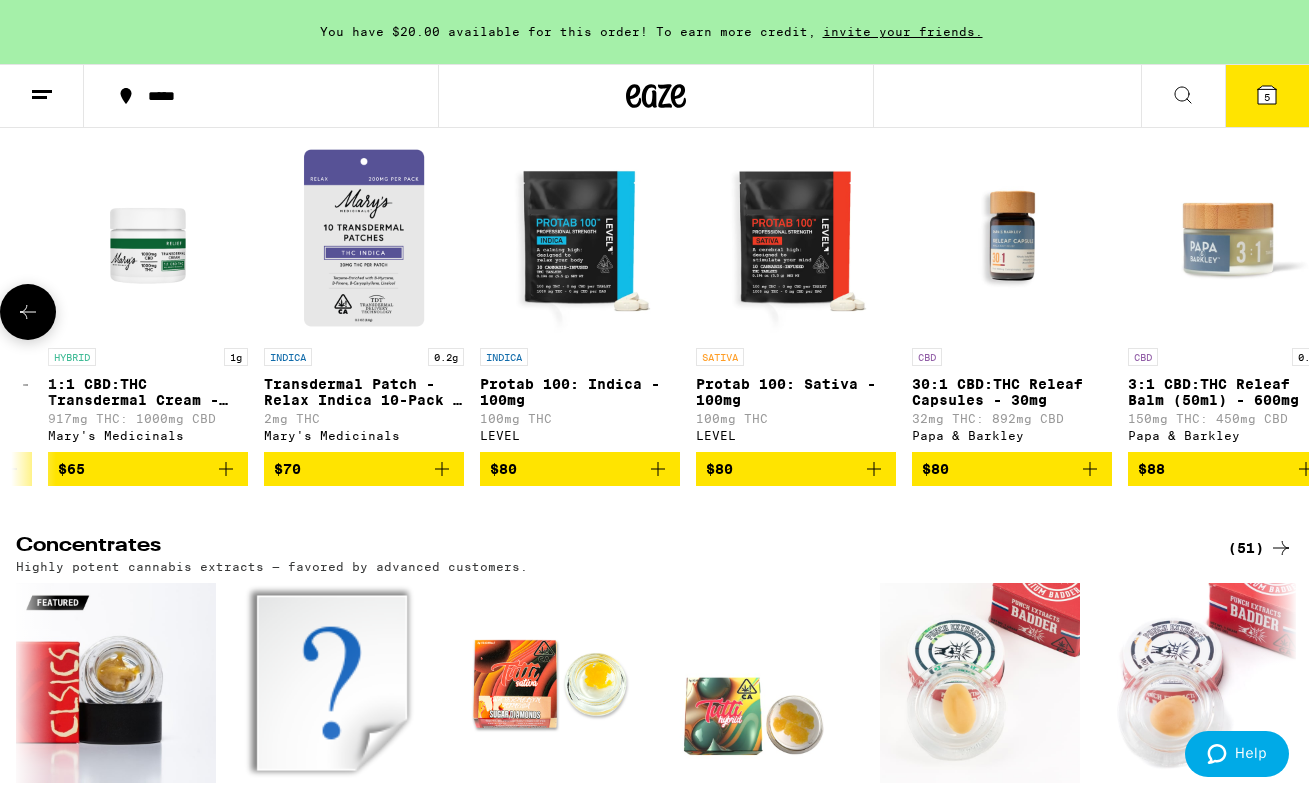 scroll, scrollTop: 0, scrollLeft: 6715, axis: horizontal 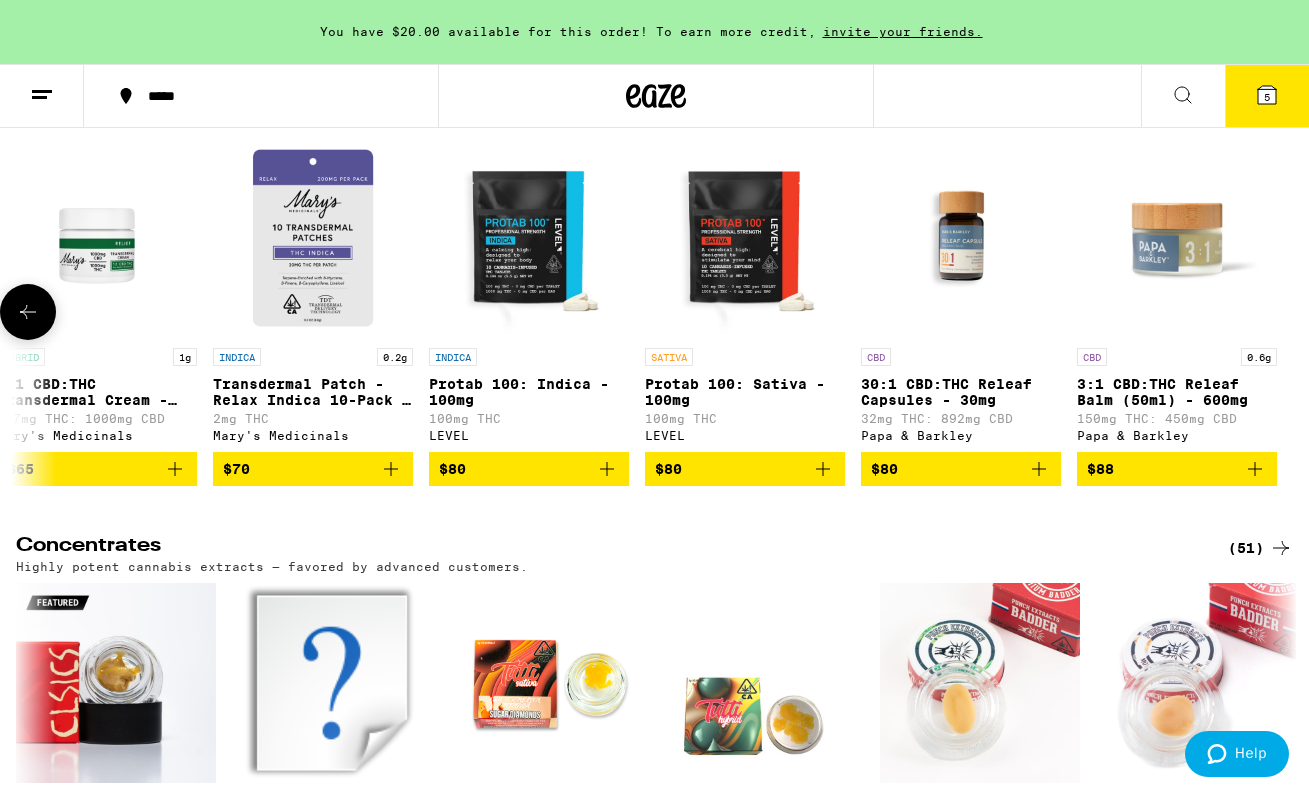 click 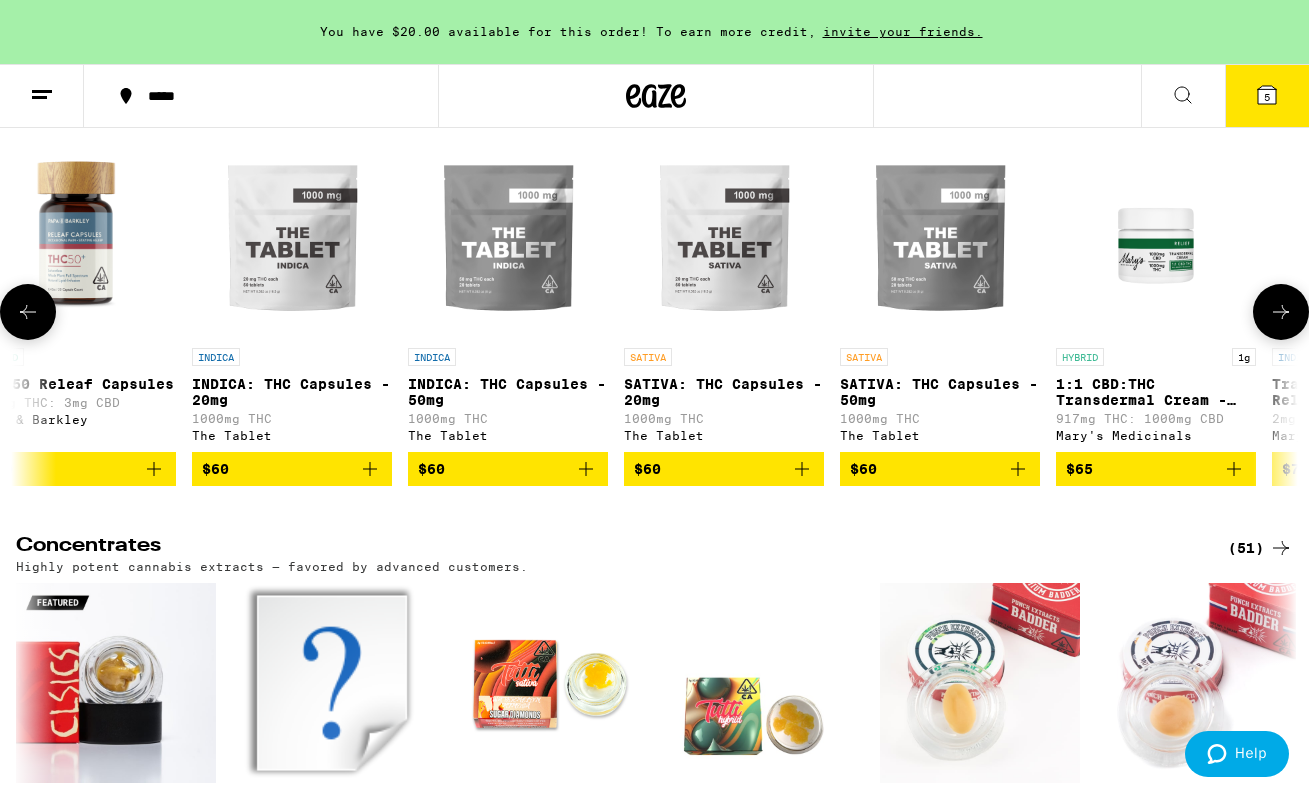 click 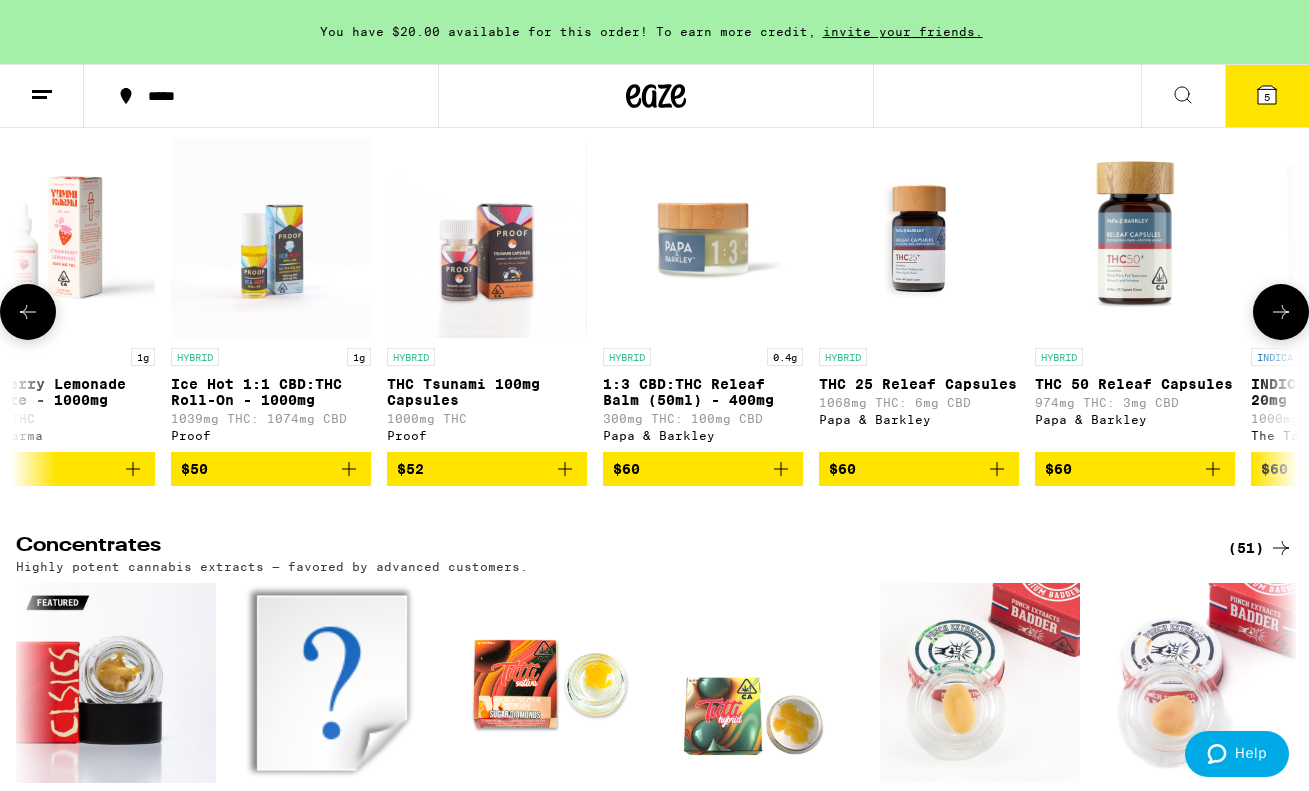 click 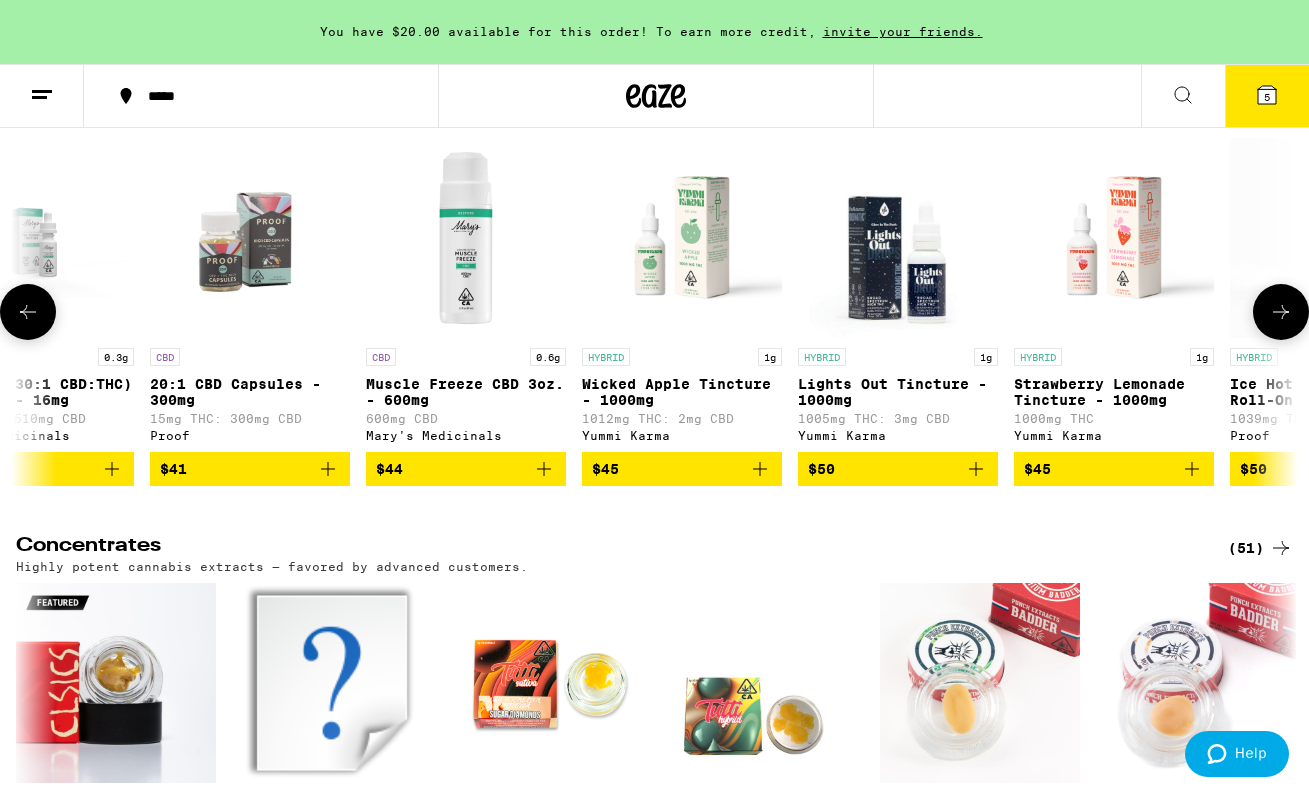 click 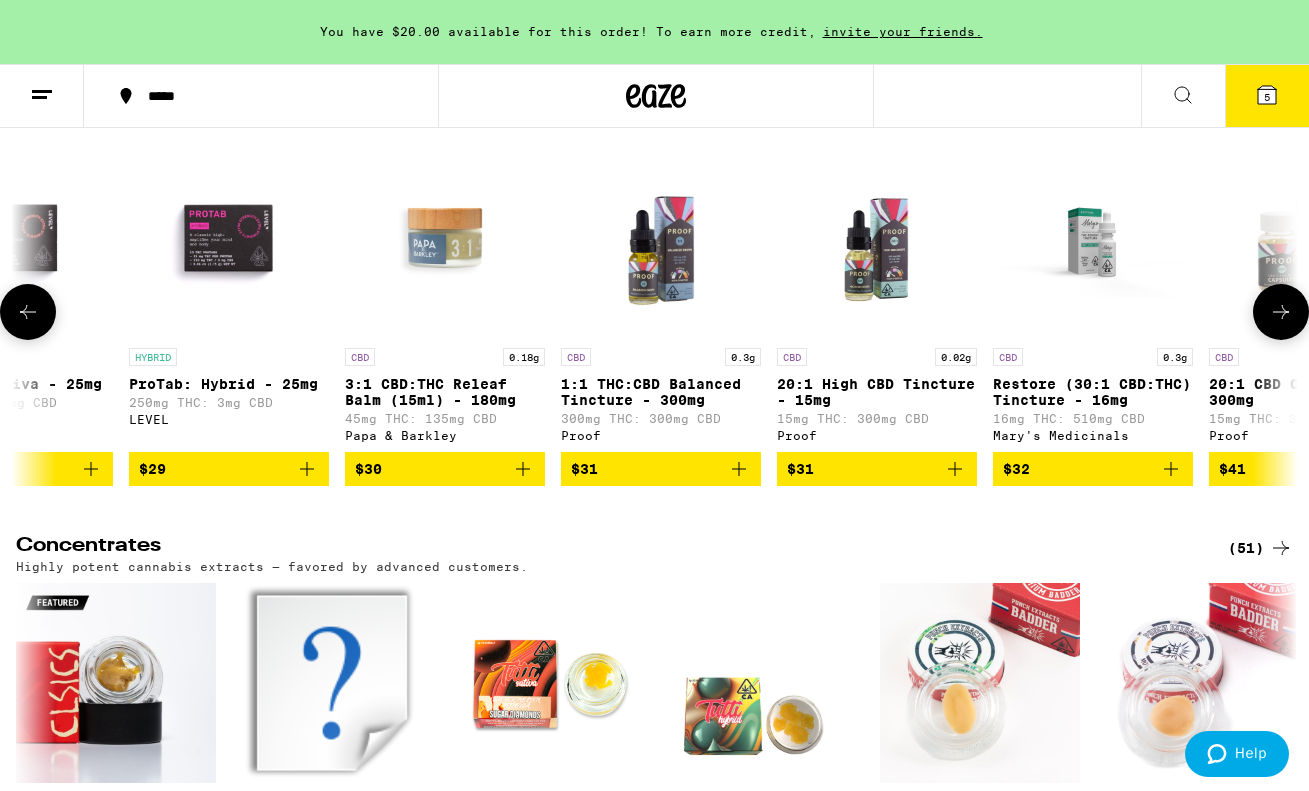 click 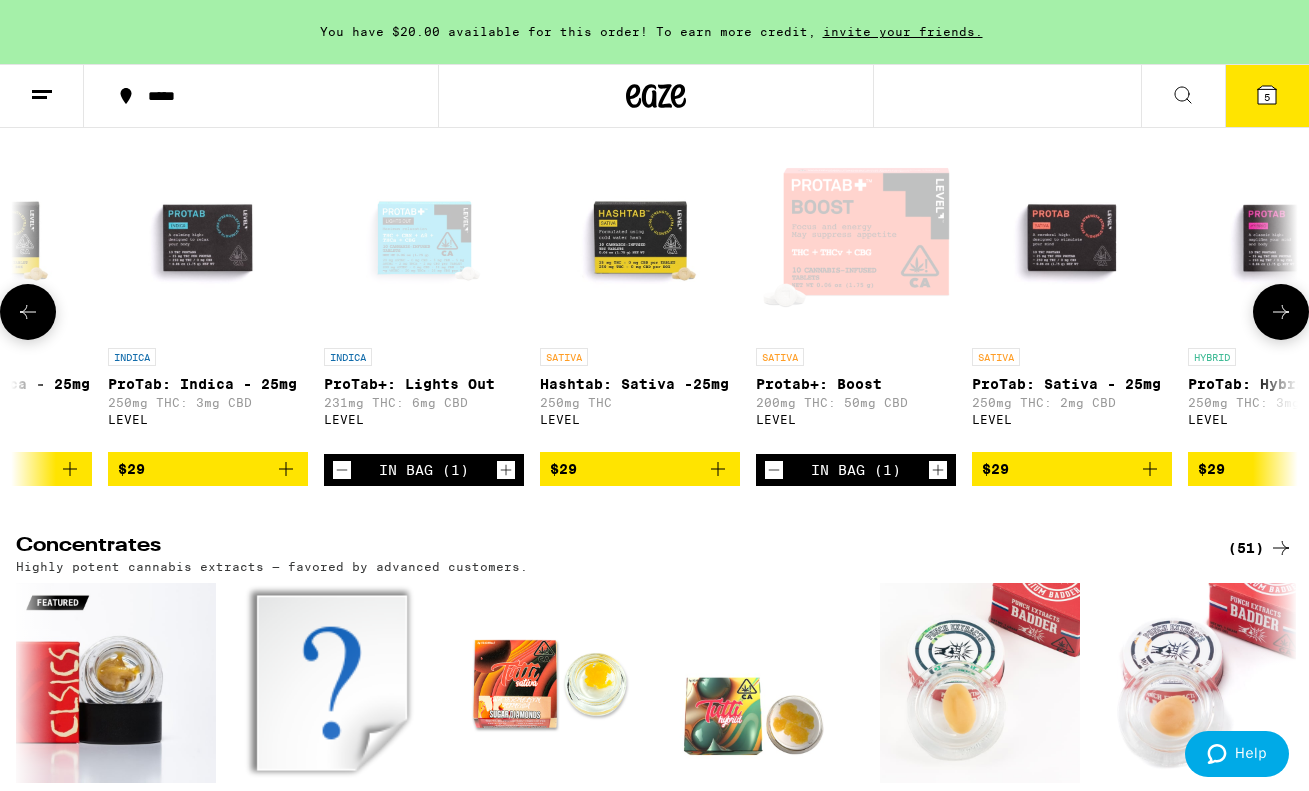 click 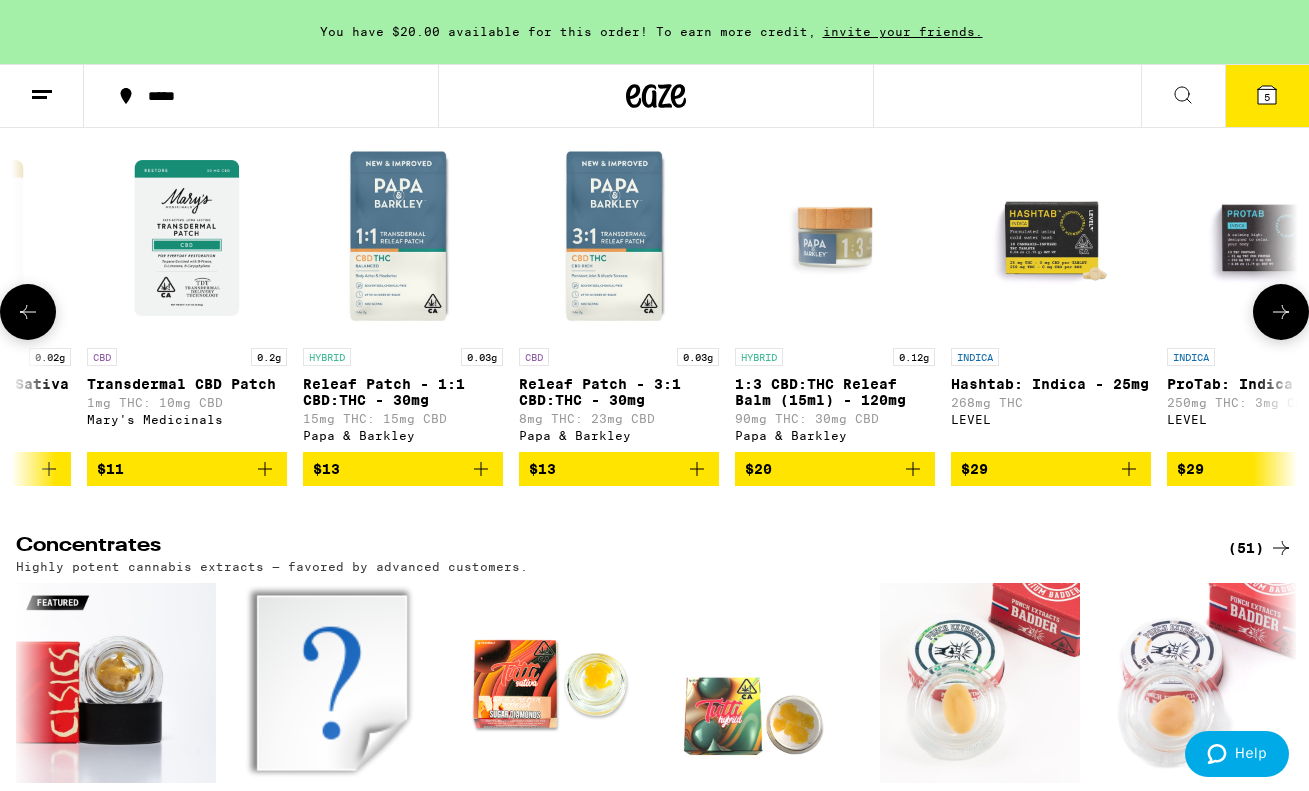 click at bounding box center [1281, 312] 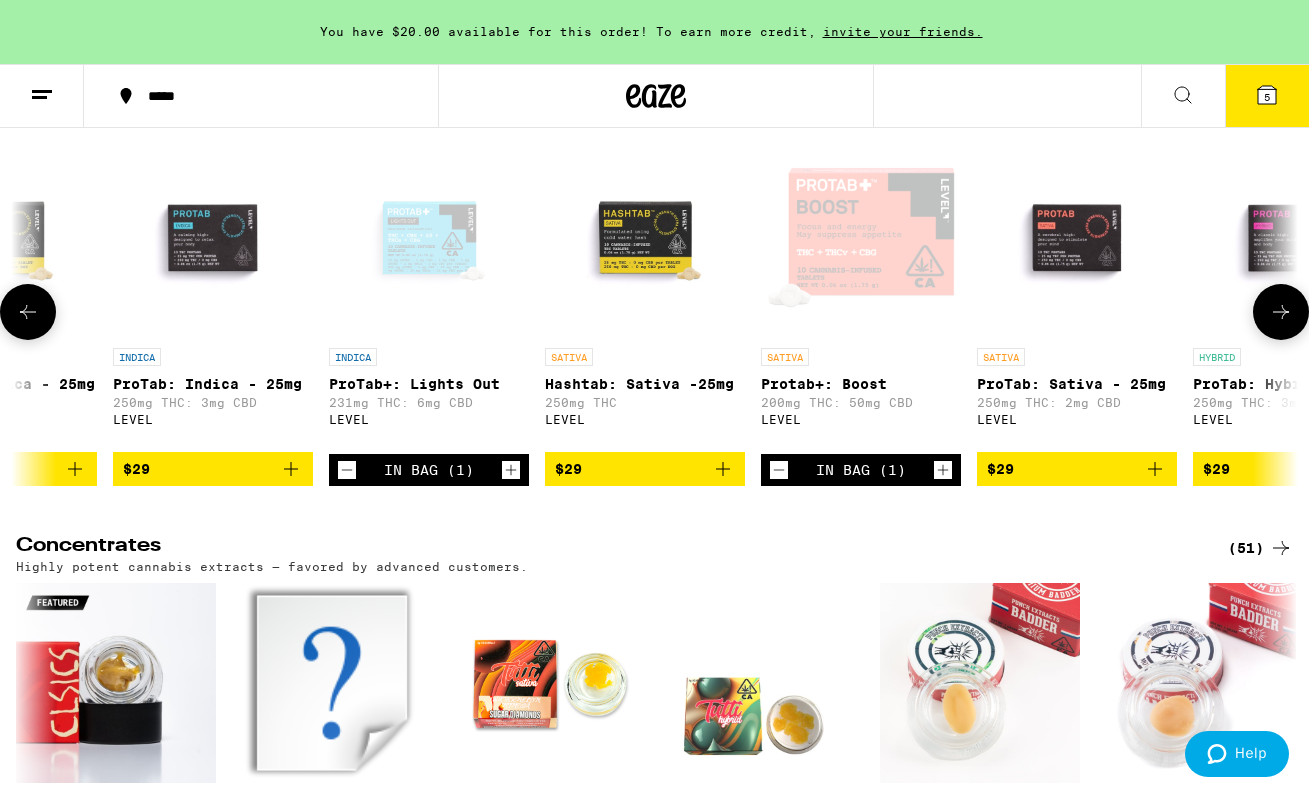 scroll, scrollTop: 0, scrollLeft: 1420, axis: horizontal 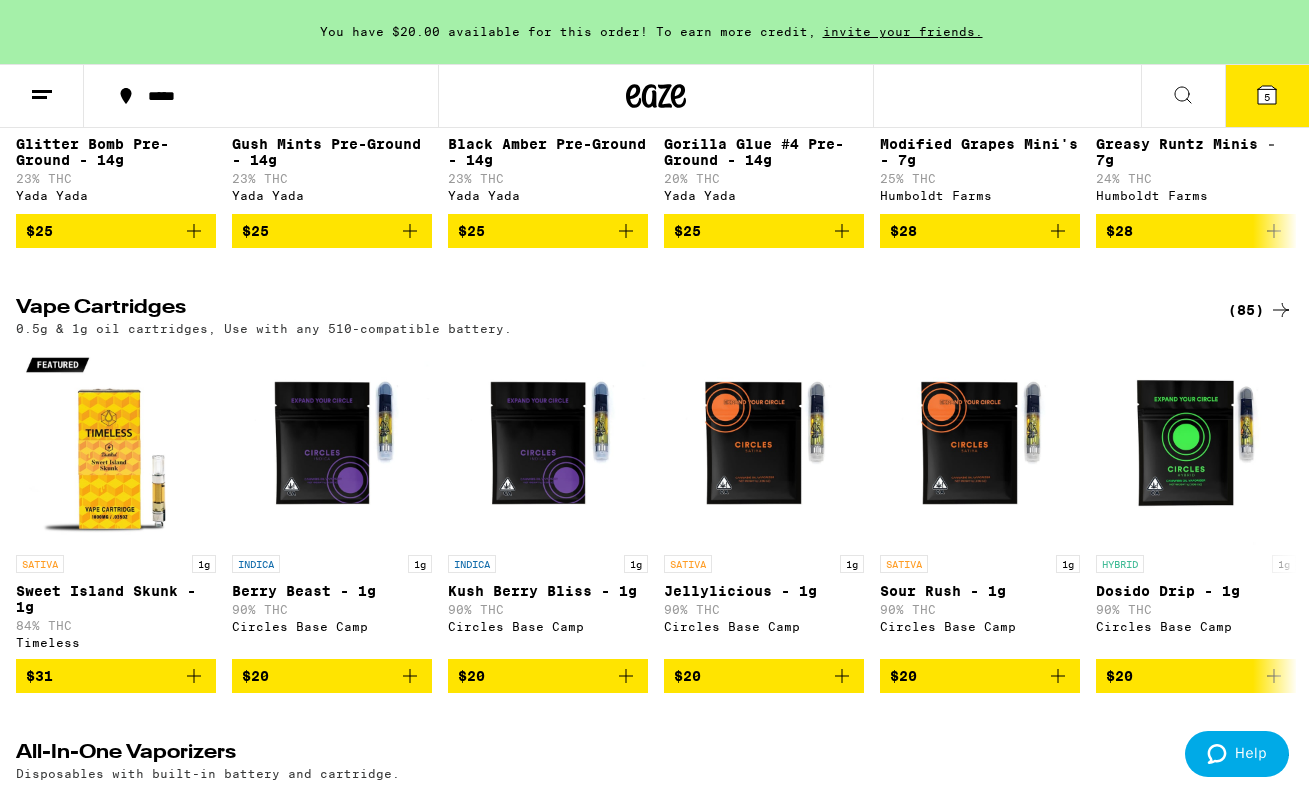 click at bounding box center (1183, 96) 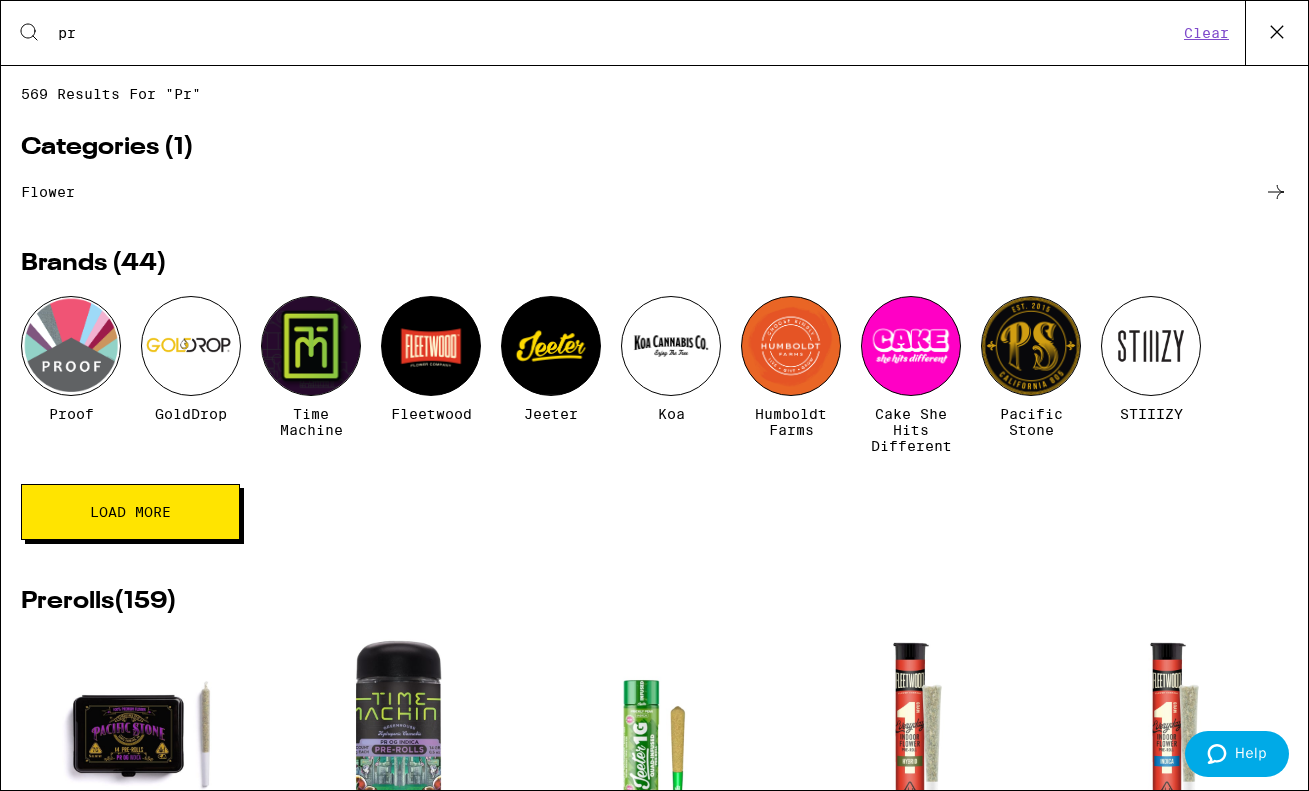 type on "p" 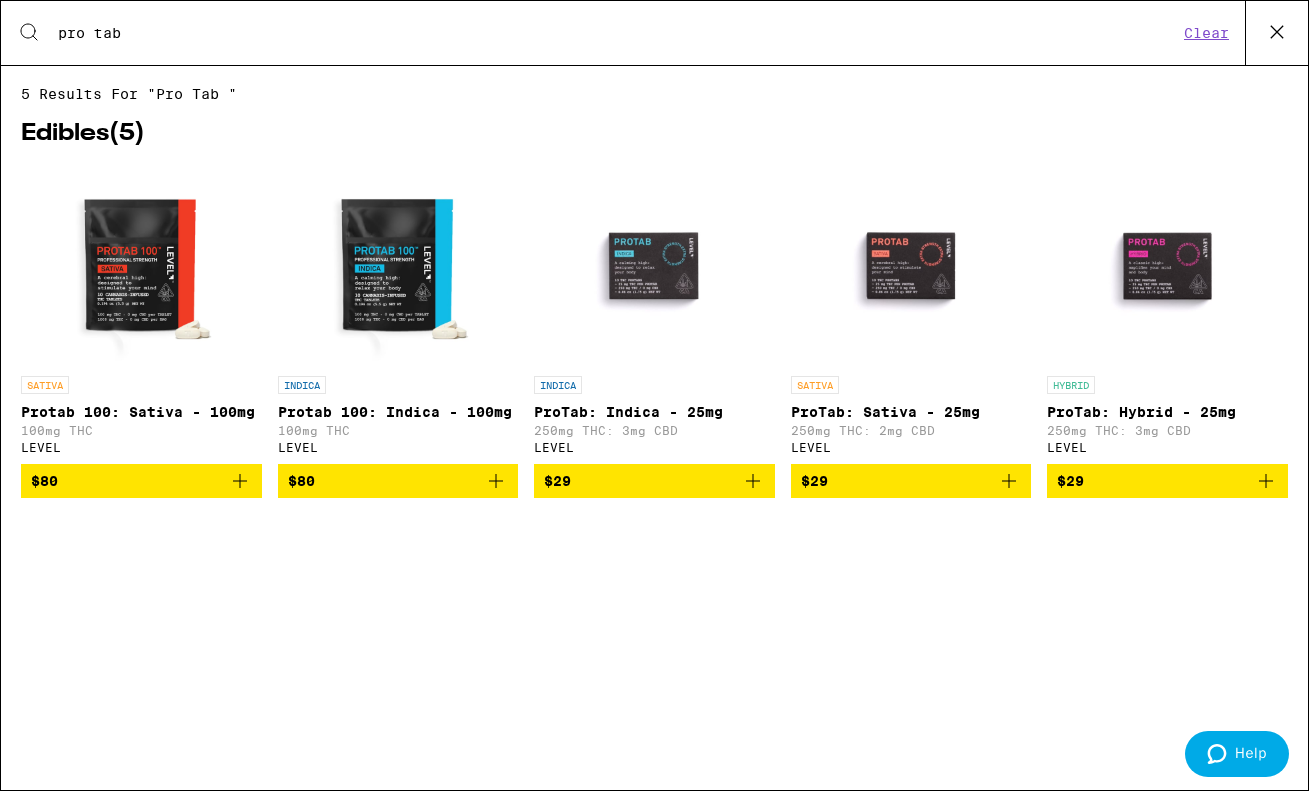 scroll, scrollTop: 0, scrollLeft: 0, axis: both 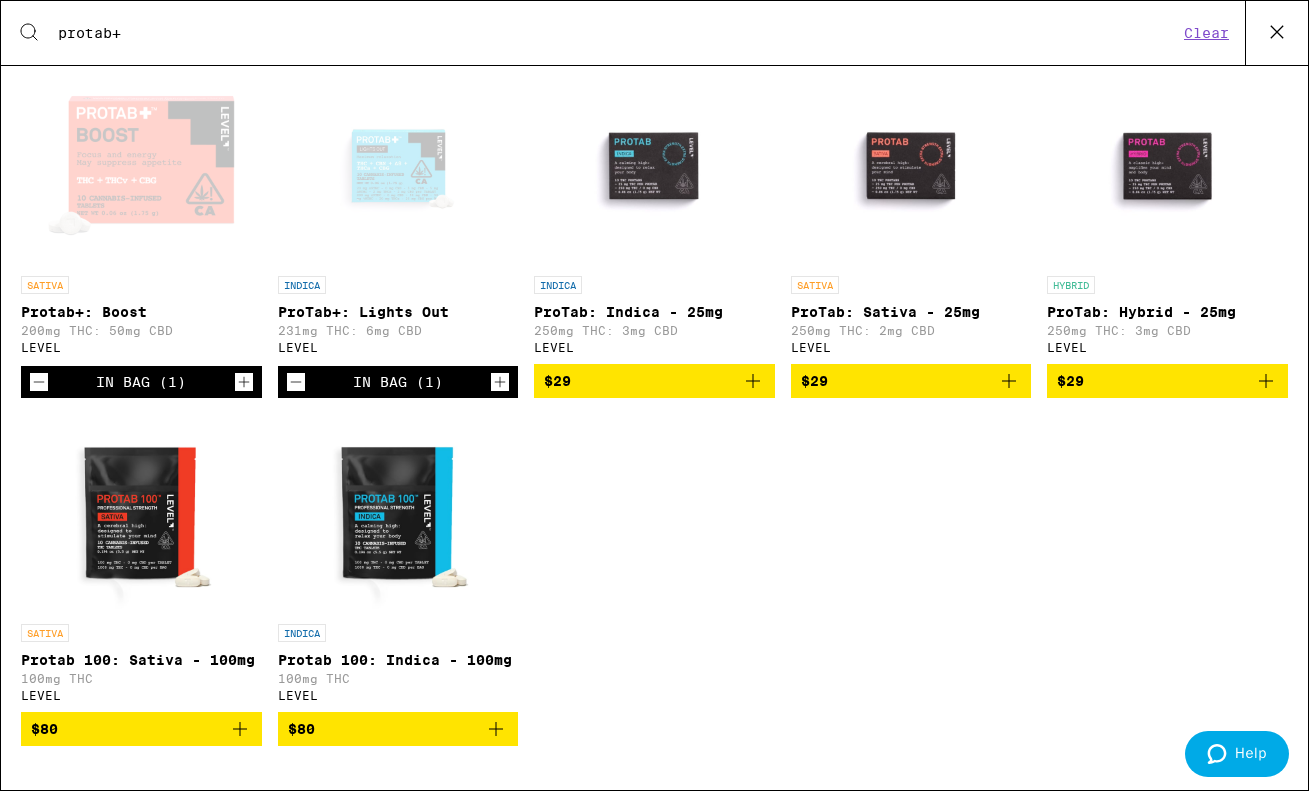 type on "protab+" 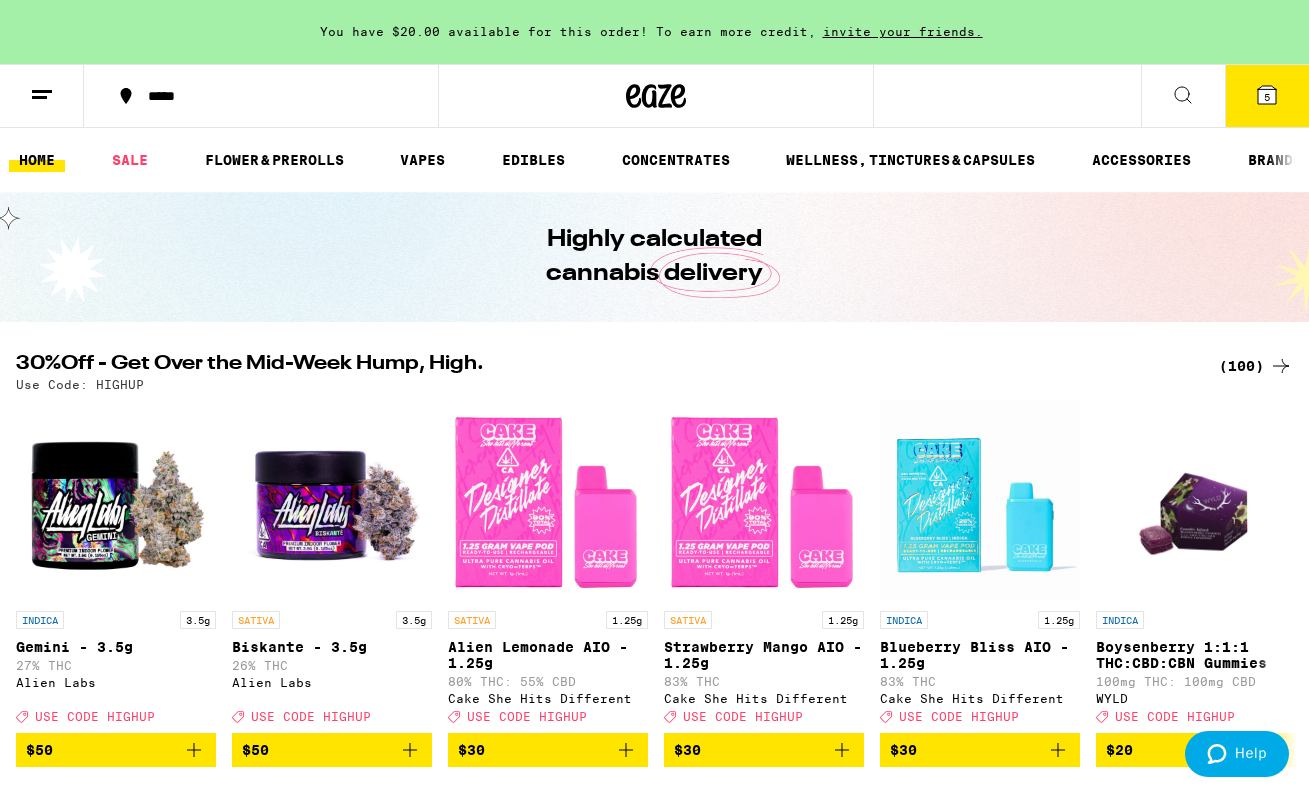 click 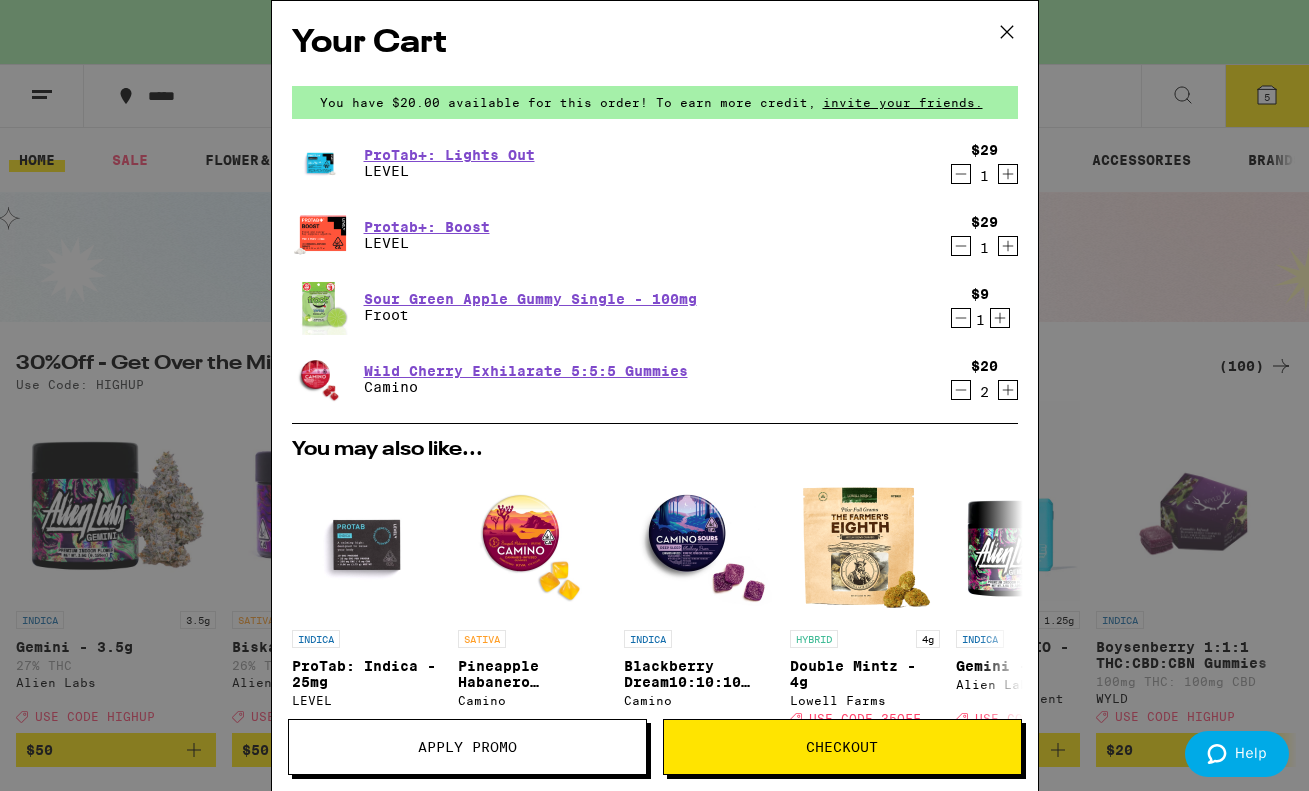 click on "Your Cart You have $20.00 available for this order! To earn more credit, invite your friends. ProTab+: Lights Out LEVEL $29 1 Protab+: Boost LEVEL $29 1 Sour Green Apple Gummy Single - 100mg Froot $9 1 Wild Cherry Exhilarate 5:5:5 Gummies Camino $20 2 You may also like... INDICA ProTab: Indica - 25mg LEVEL $29 SATIVA Pineapple Habanero Uplifting Gummies Camino $20 INDICA Blackberry Dream10:10:10 Deep Sleep Gummies Camino $20 HYBRID 4g Double Mintz - 4g Lowell Farms Deal Created with Sketch. USE CODE 35OFF $33 INDICA 3.5g Gemini - 3.5g Alien Labs Deal Created with Sketch. USE CODE HIGHUP $50 INDICA 3.5g Kryptochronic - 3.5g Alien Labs Deal Created with Sketch. USE CODE HIGHUP $50 SATIVA 3.5g Biskante - 3.5g Alien Labs Deal Created with Sketch. USE CODE HIGHUP $50 INDICA 3.5g Melted Strawberries - 3.5g Ember Valley Deal Created with Sketch. USE CODE 35OFF $50 INDICA 3.5g Brain Dead - 3.5g CAM Deal Created with Sketch. USE CODE HIGHUP $60 SATIVA 3.5g Super Silver Haze - 3.5g CAM Deal Created with Sketch. $60" at bounding box center [654, 395] 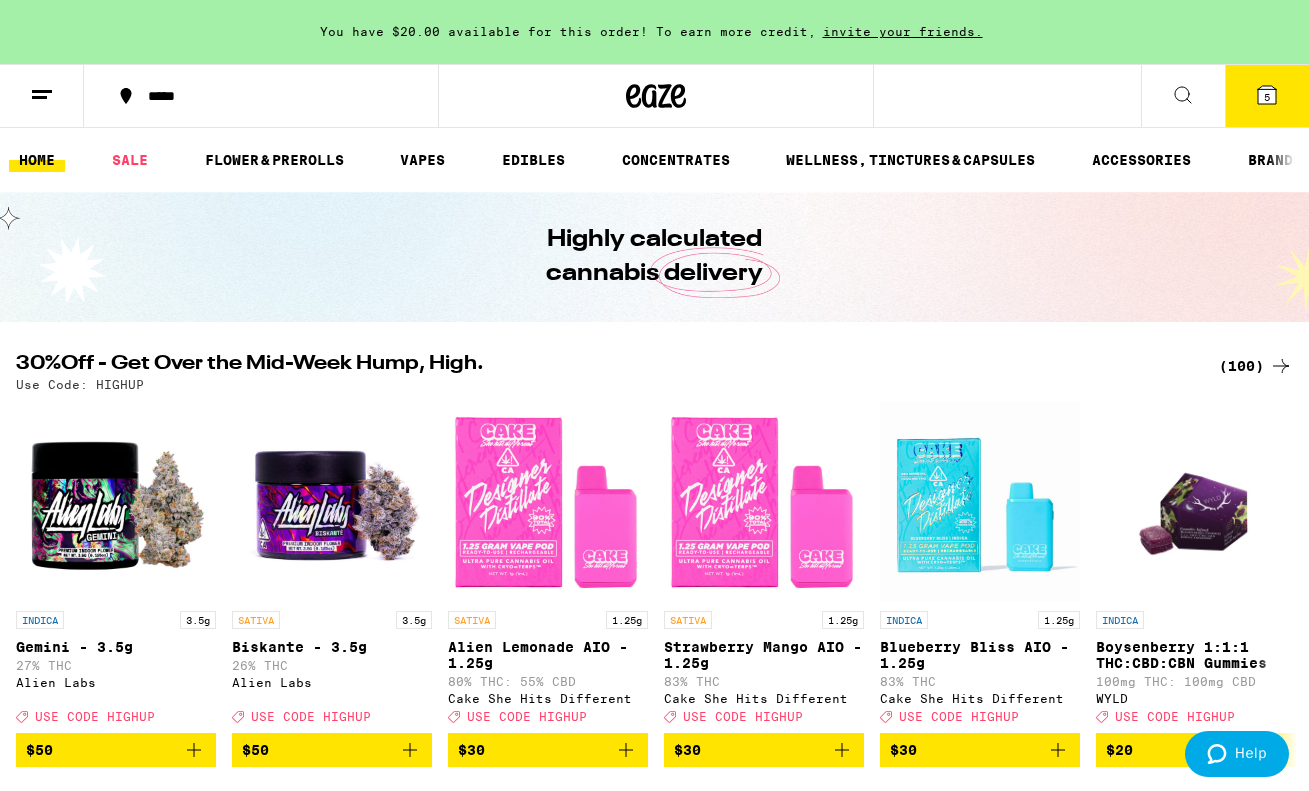 scroll, scrollTop: 0, scrollLeft: 0, axis: both 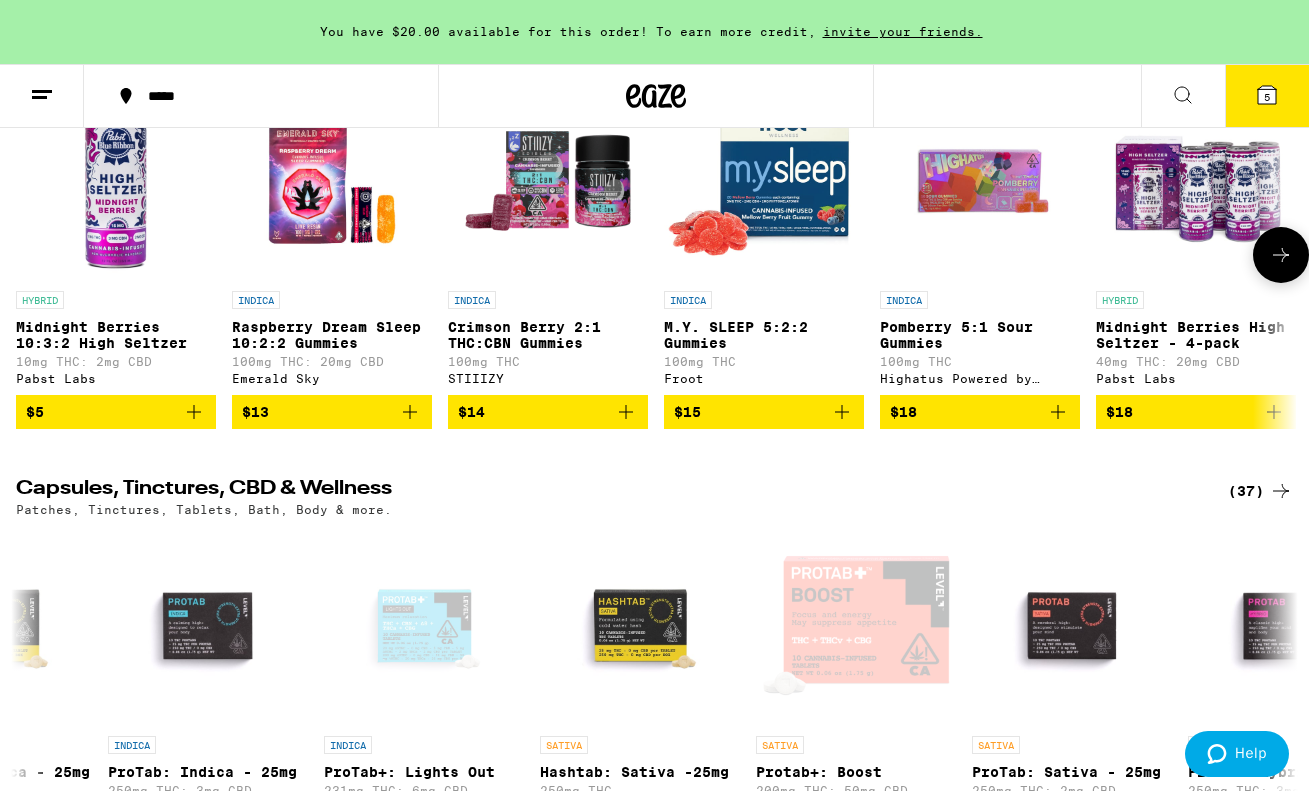 click 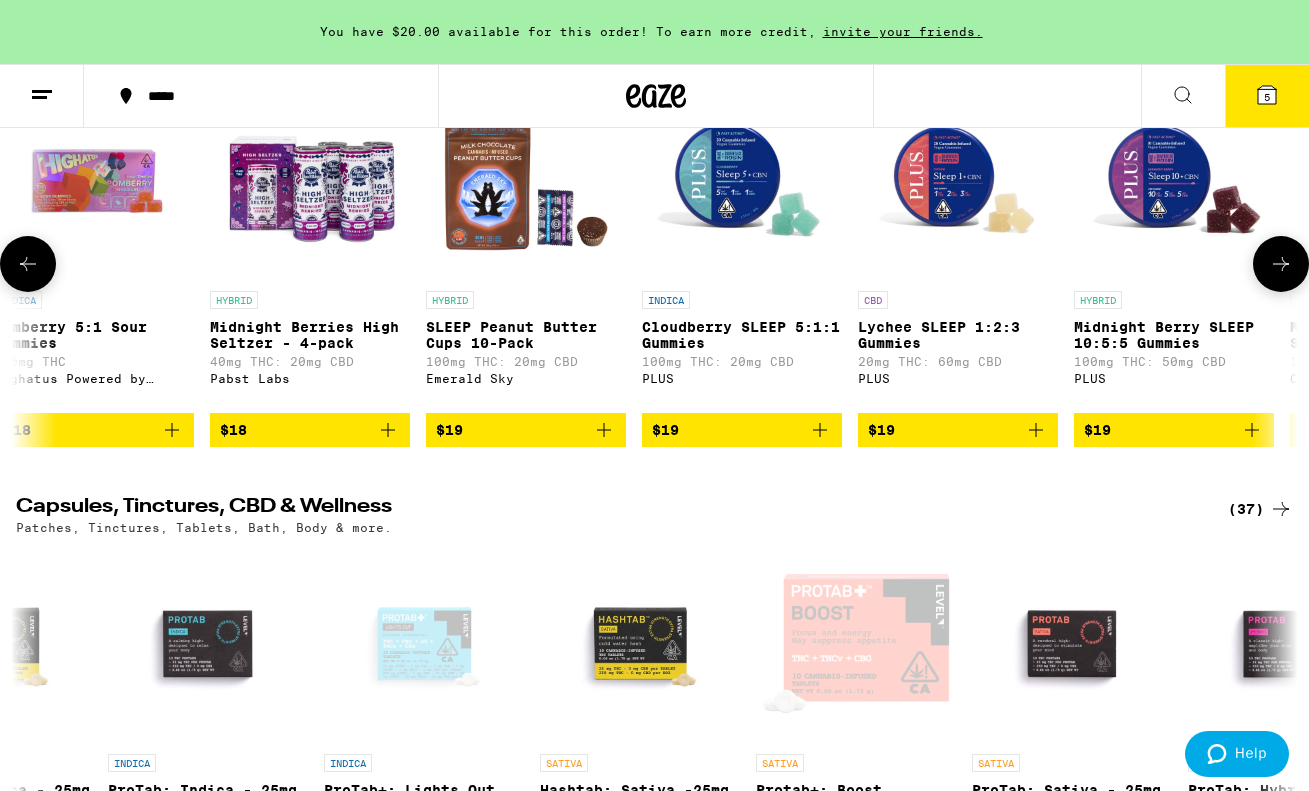 scroll, scrollTop: 0, scrollLeft: 1059, axis: horizontal 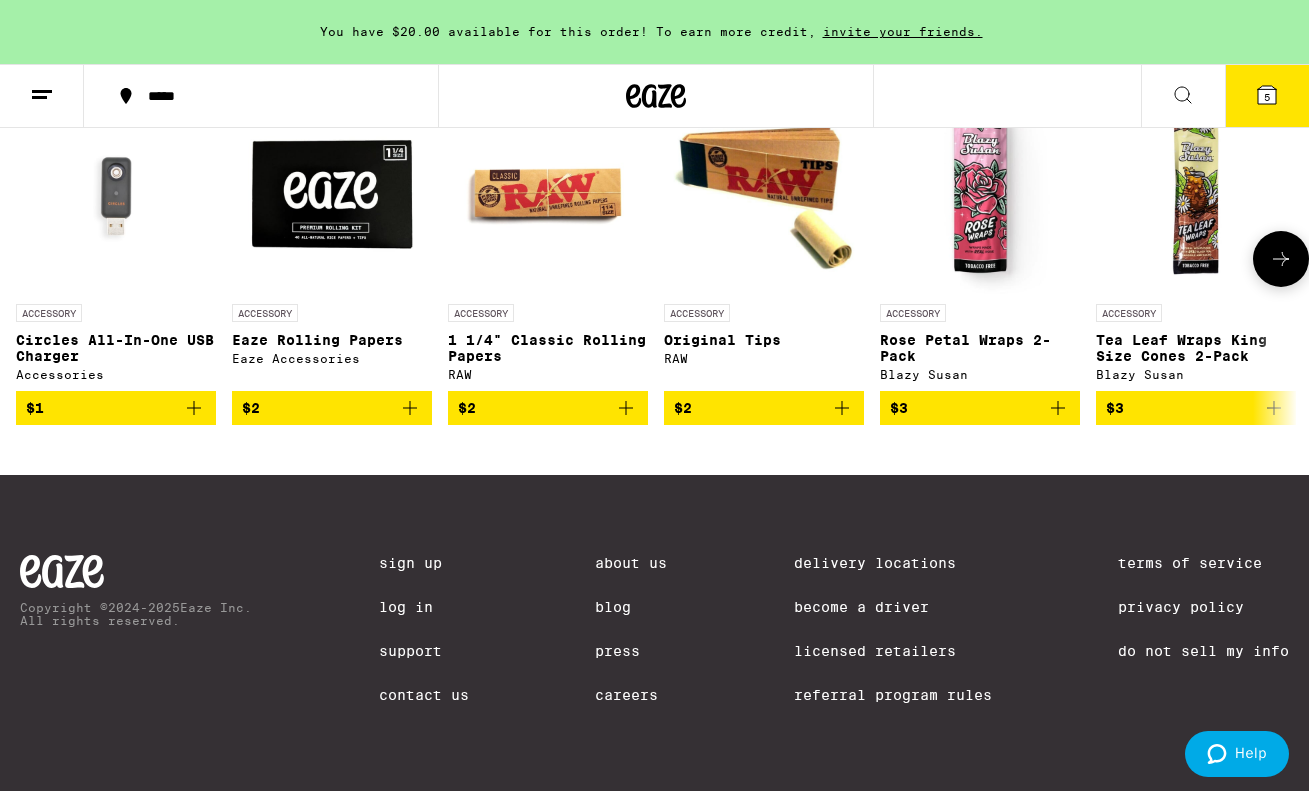 click 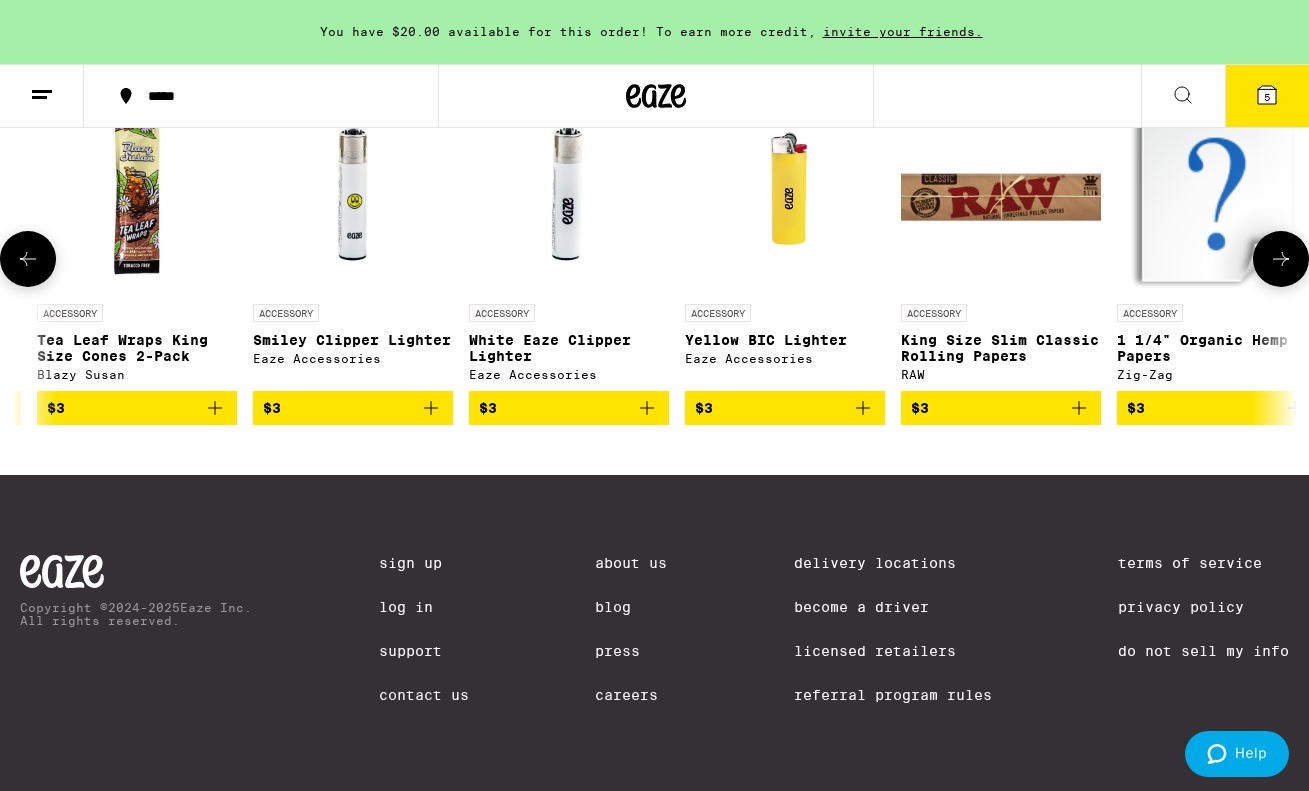 click 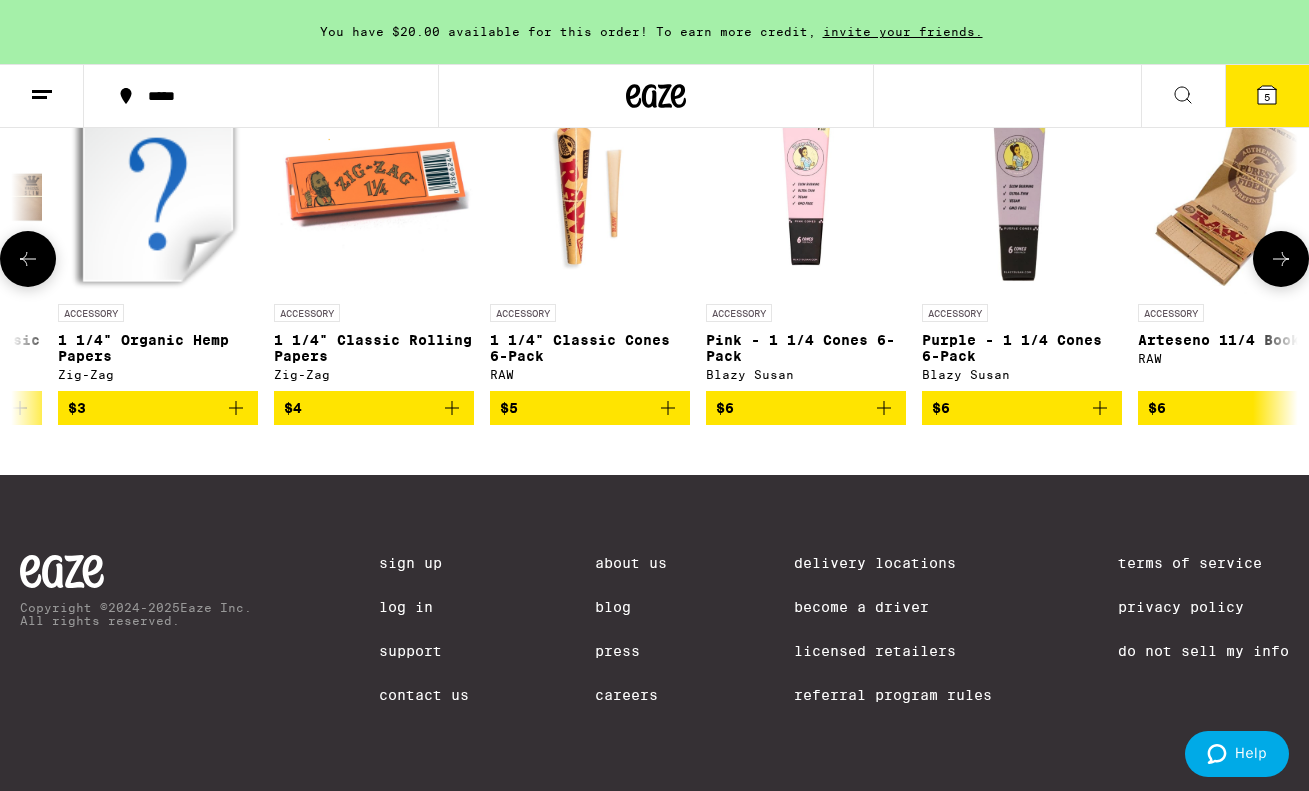 click 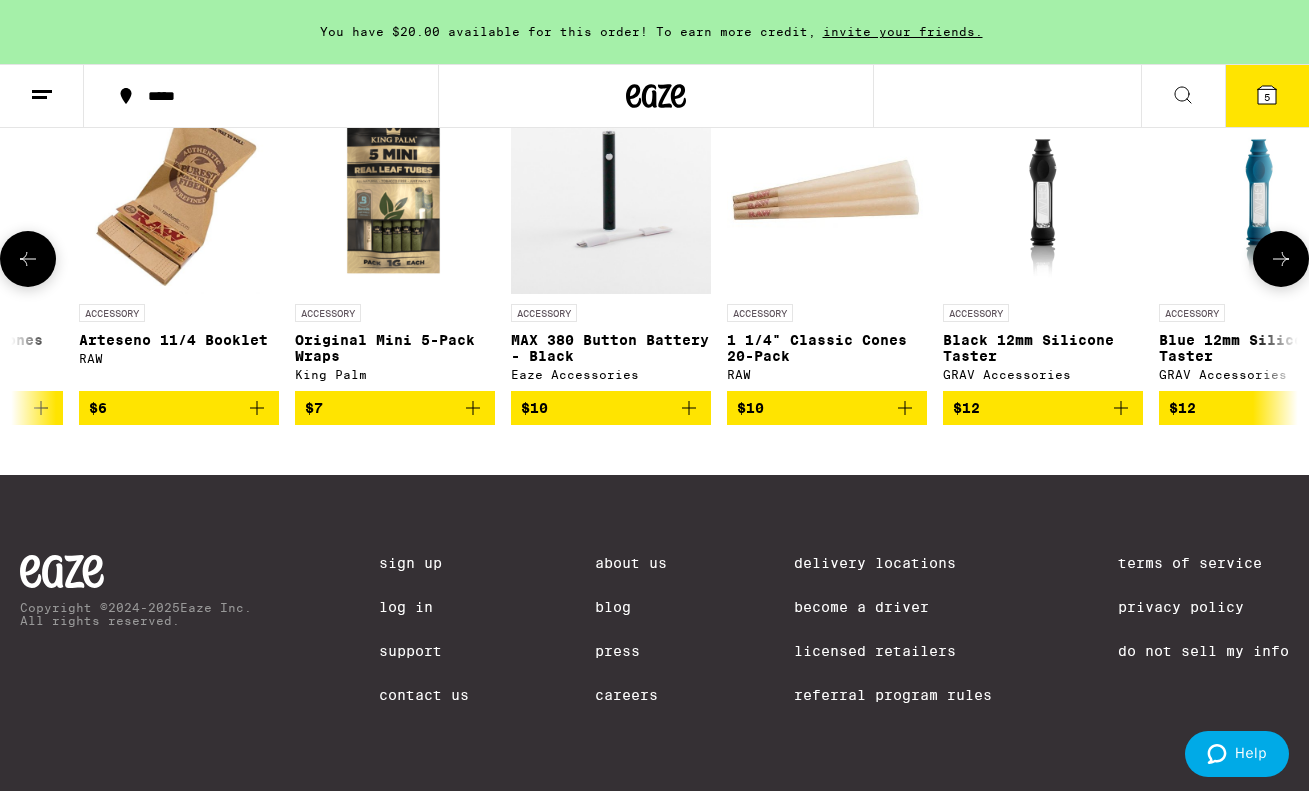 click 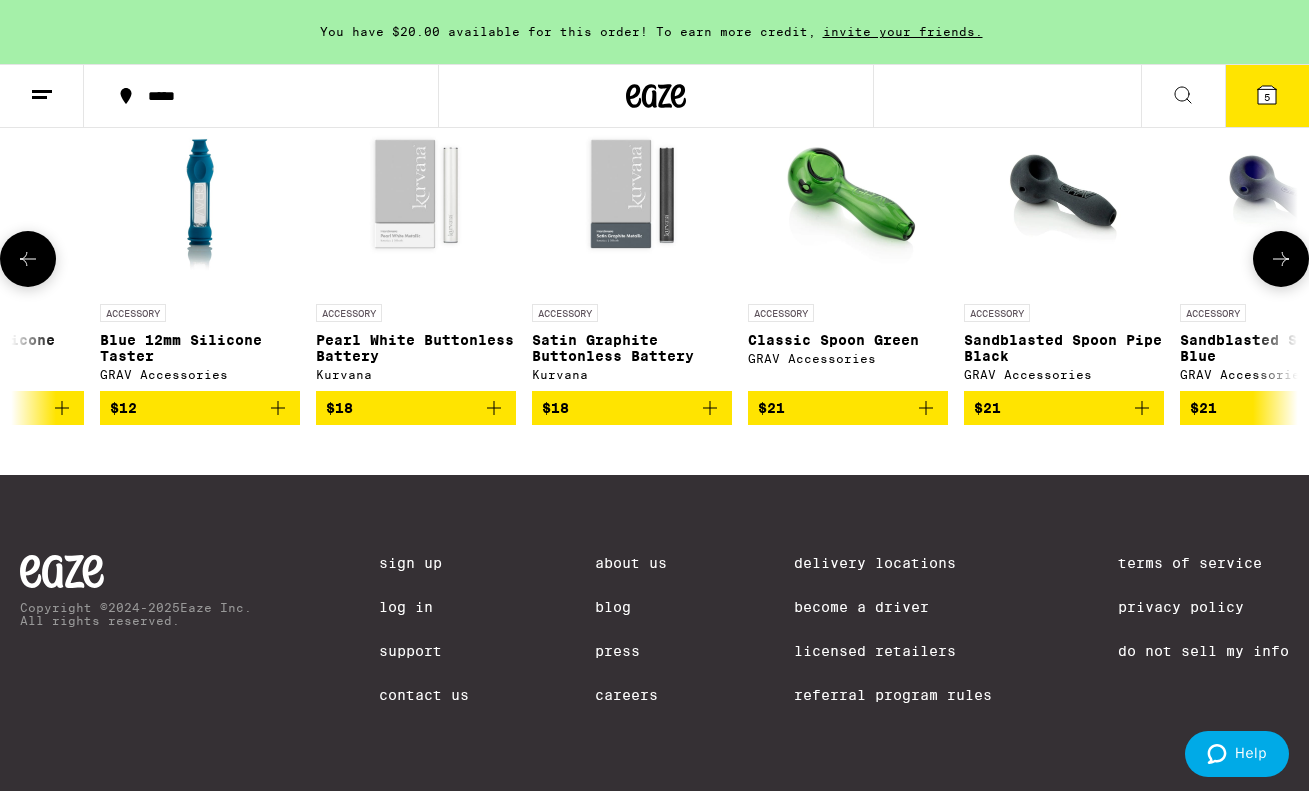 click 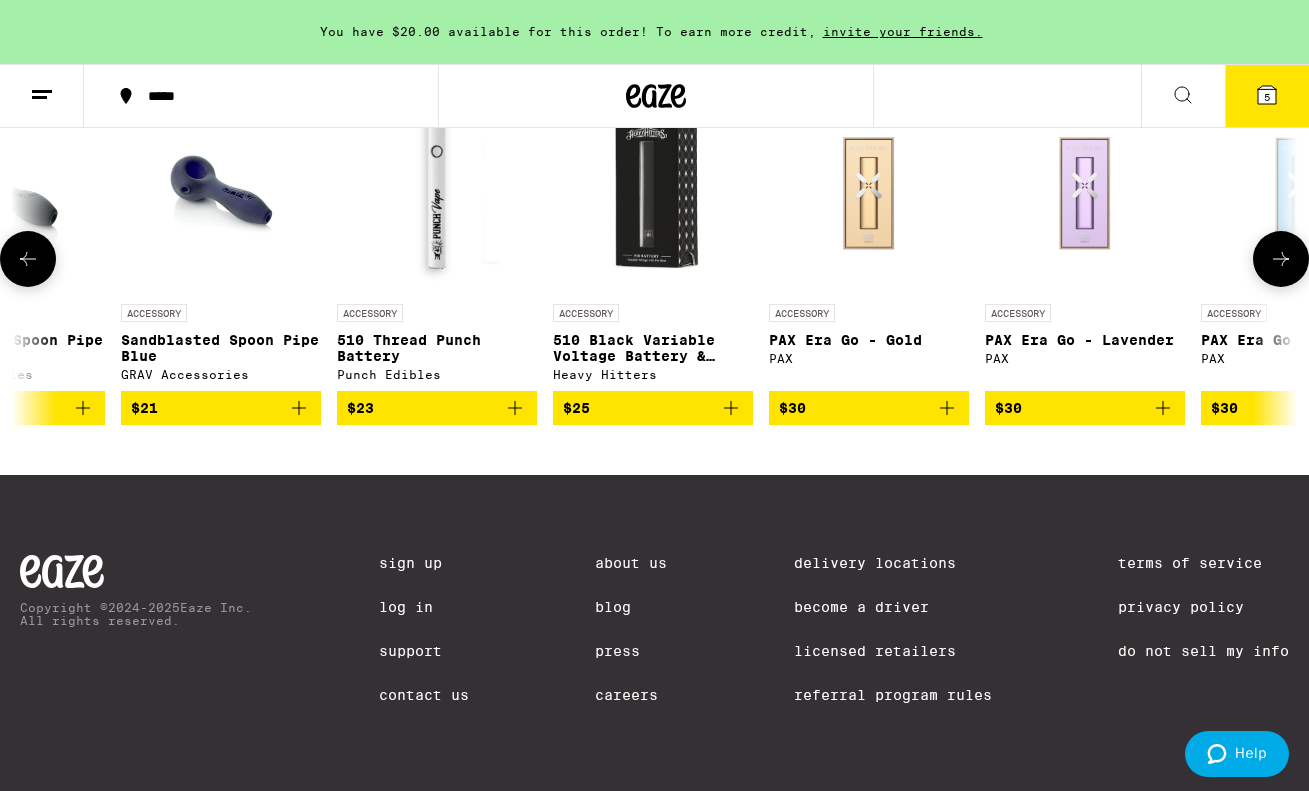 click 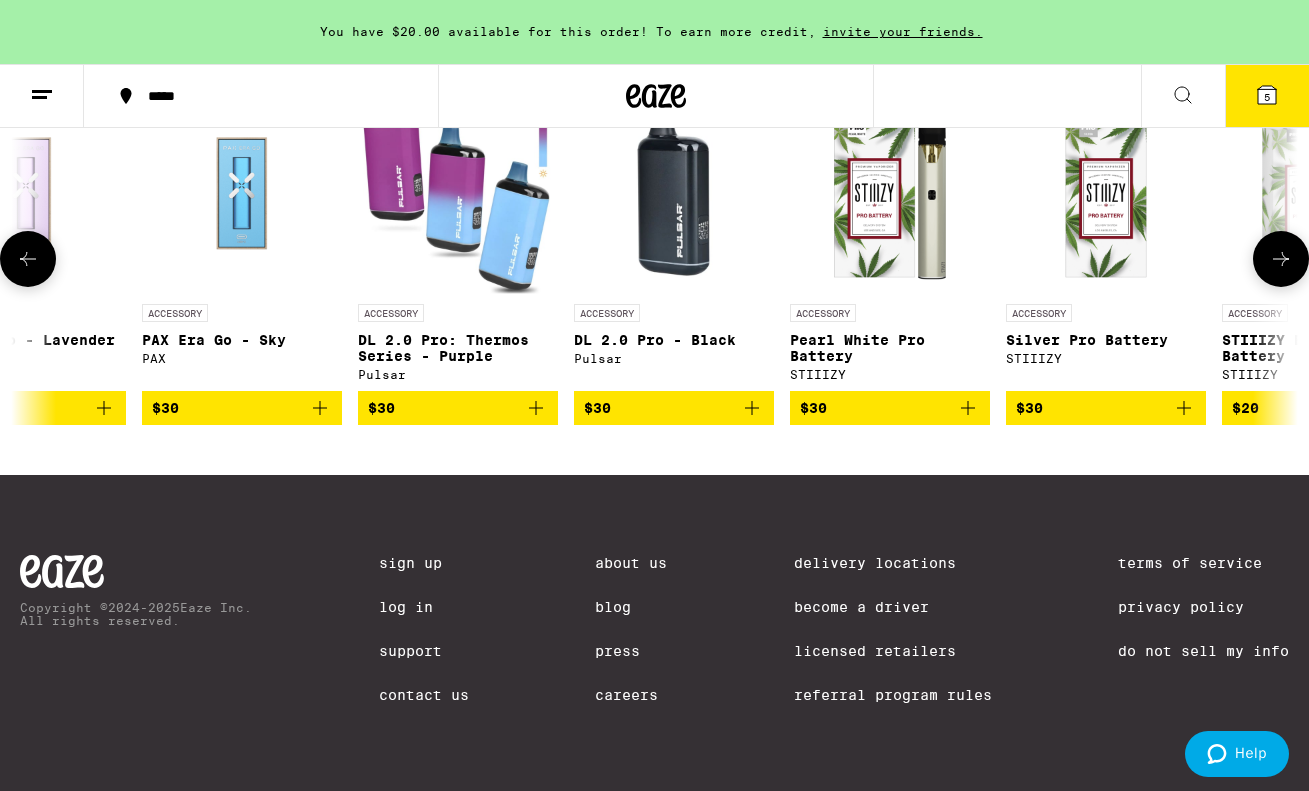 click 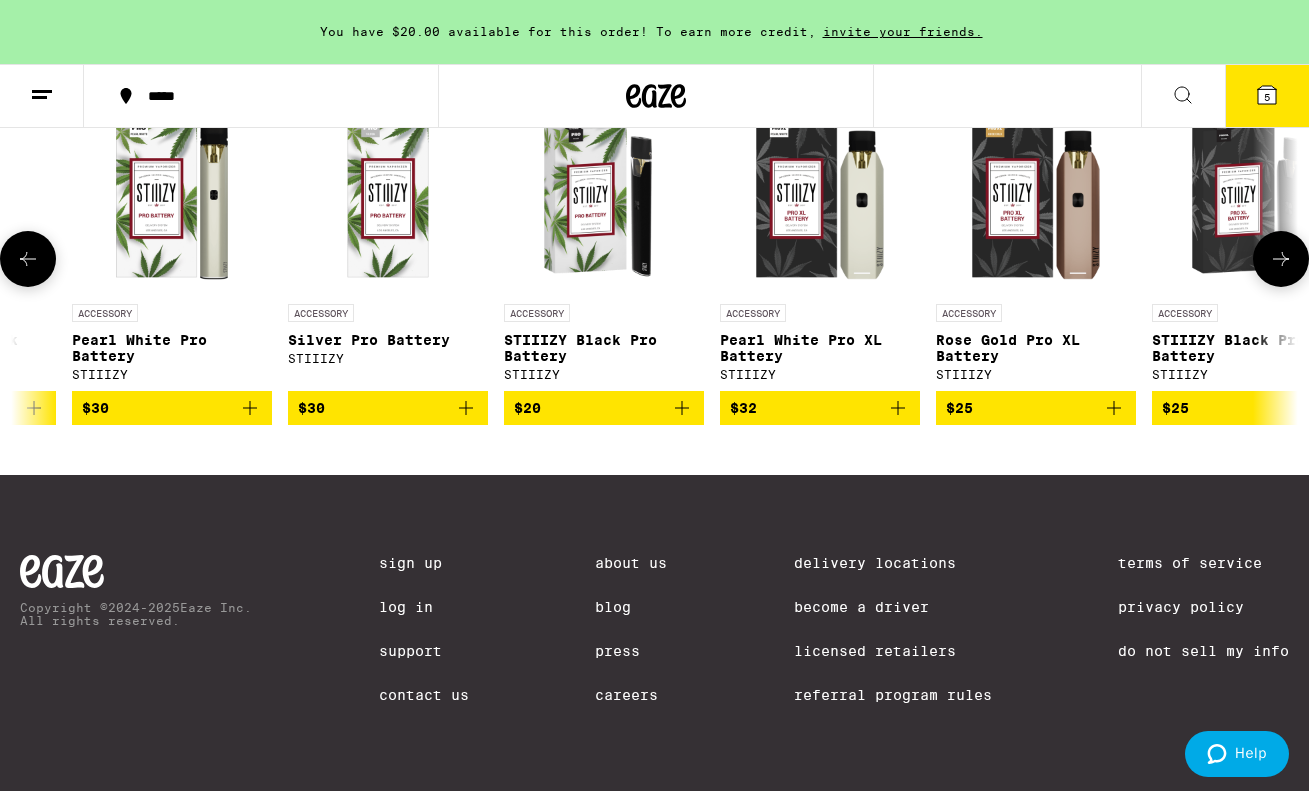 scroll, scrollTop: 0, scrollLeft: 7147, axis: horizontal 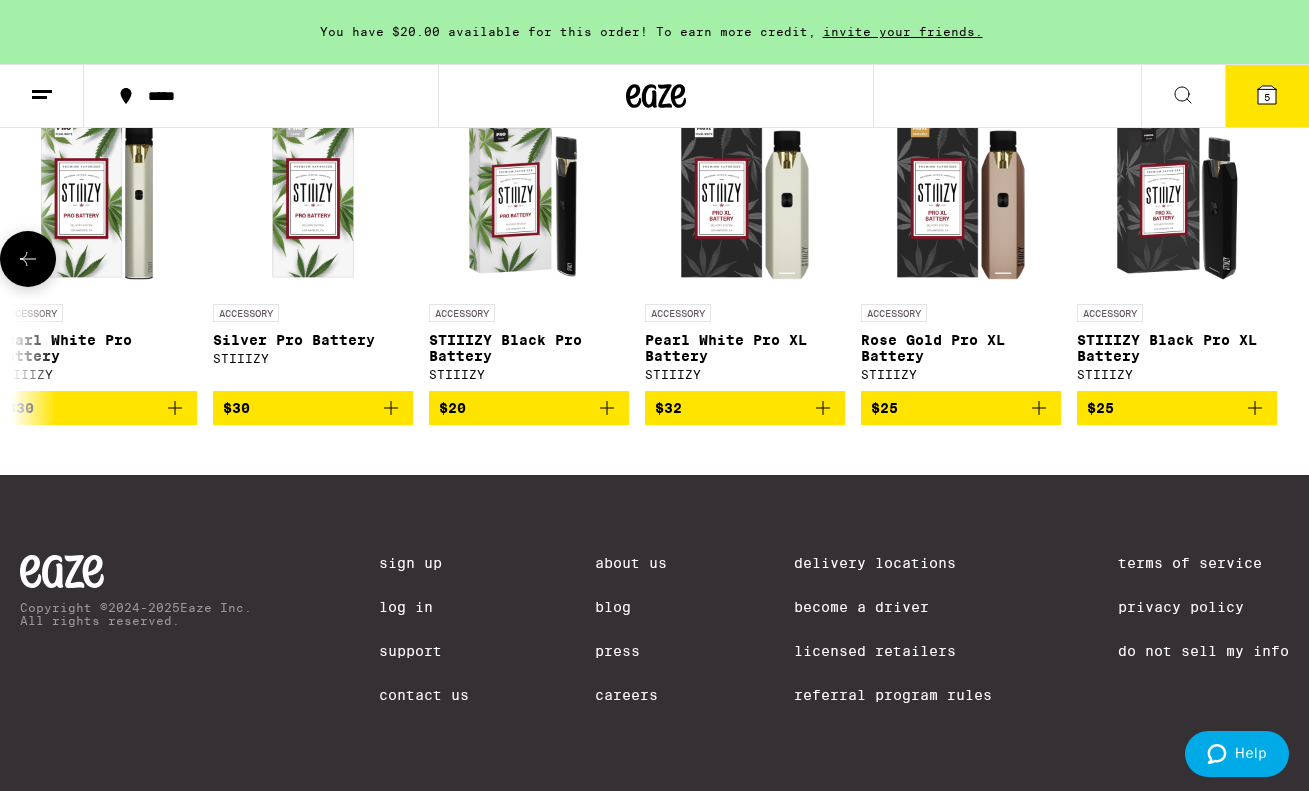 click at bounding box center [1281, 259] 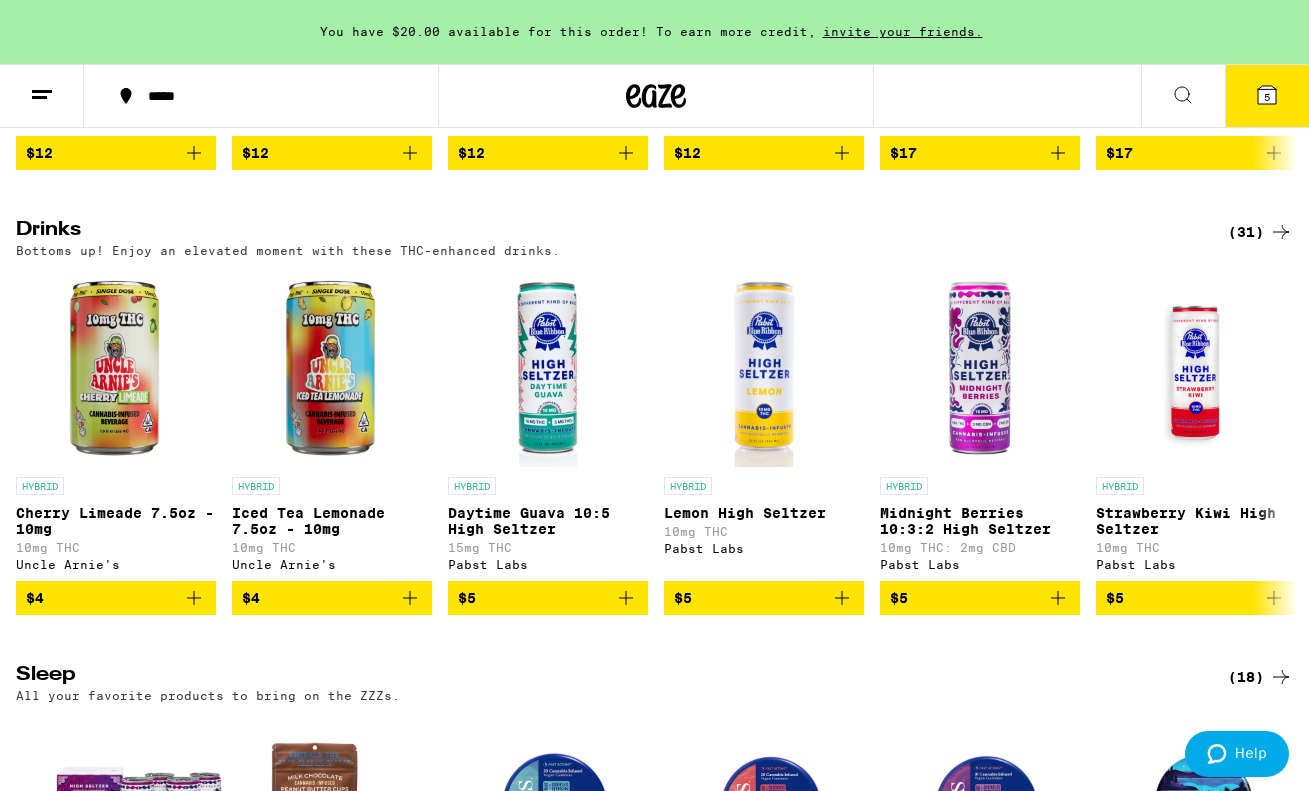 scroll, scrollTop: 6148, scrollLeft: 0, axis: vertical 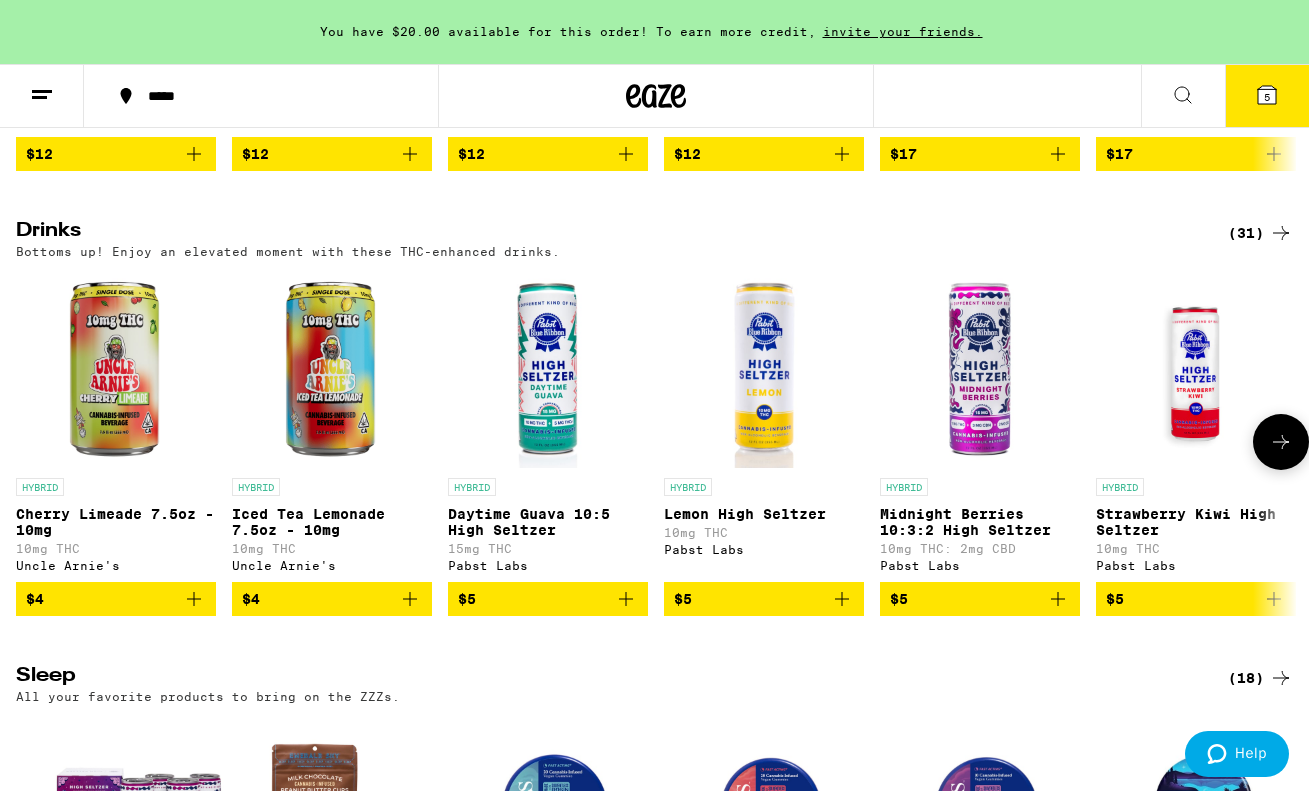 click 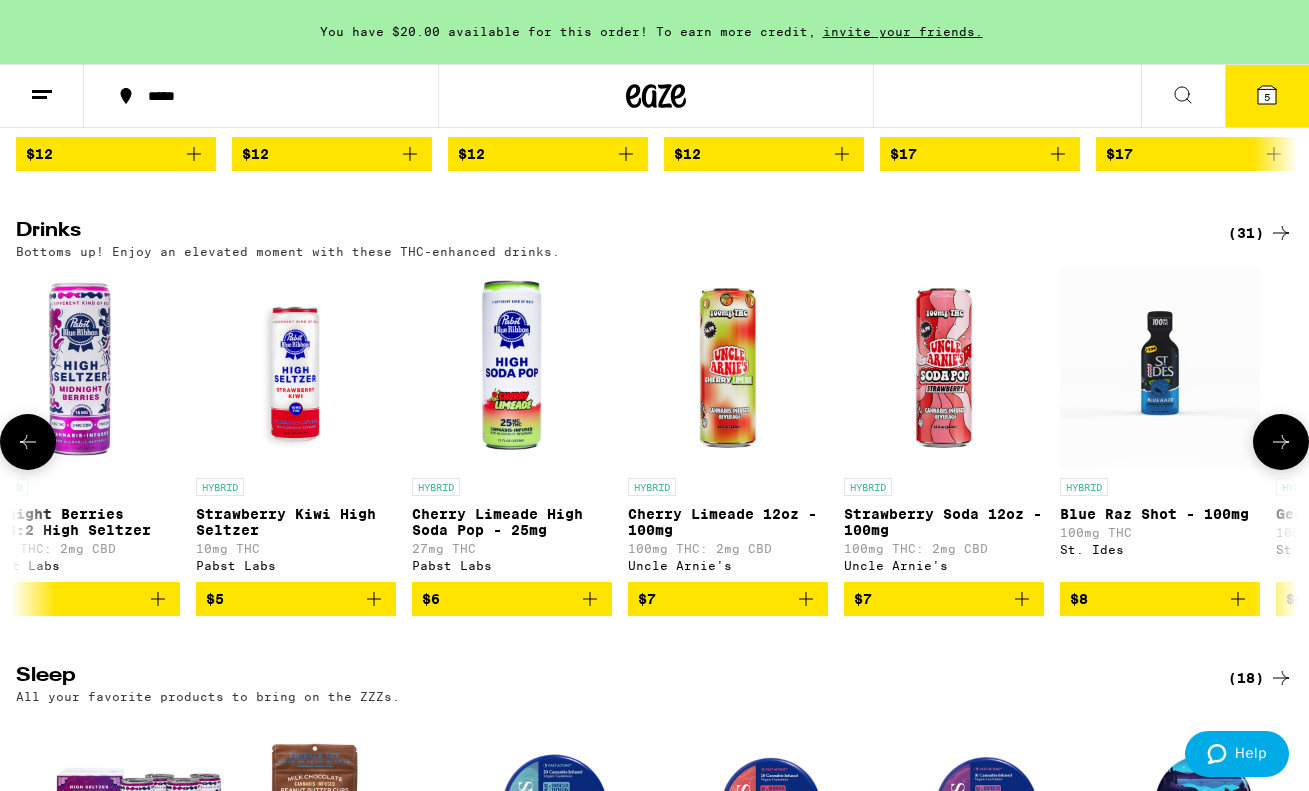 scroll, scrollTop: 0, scrollLeft: 1059, axis: horizontal 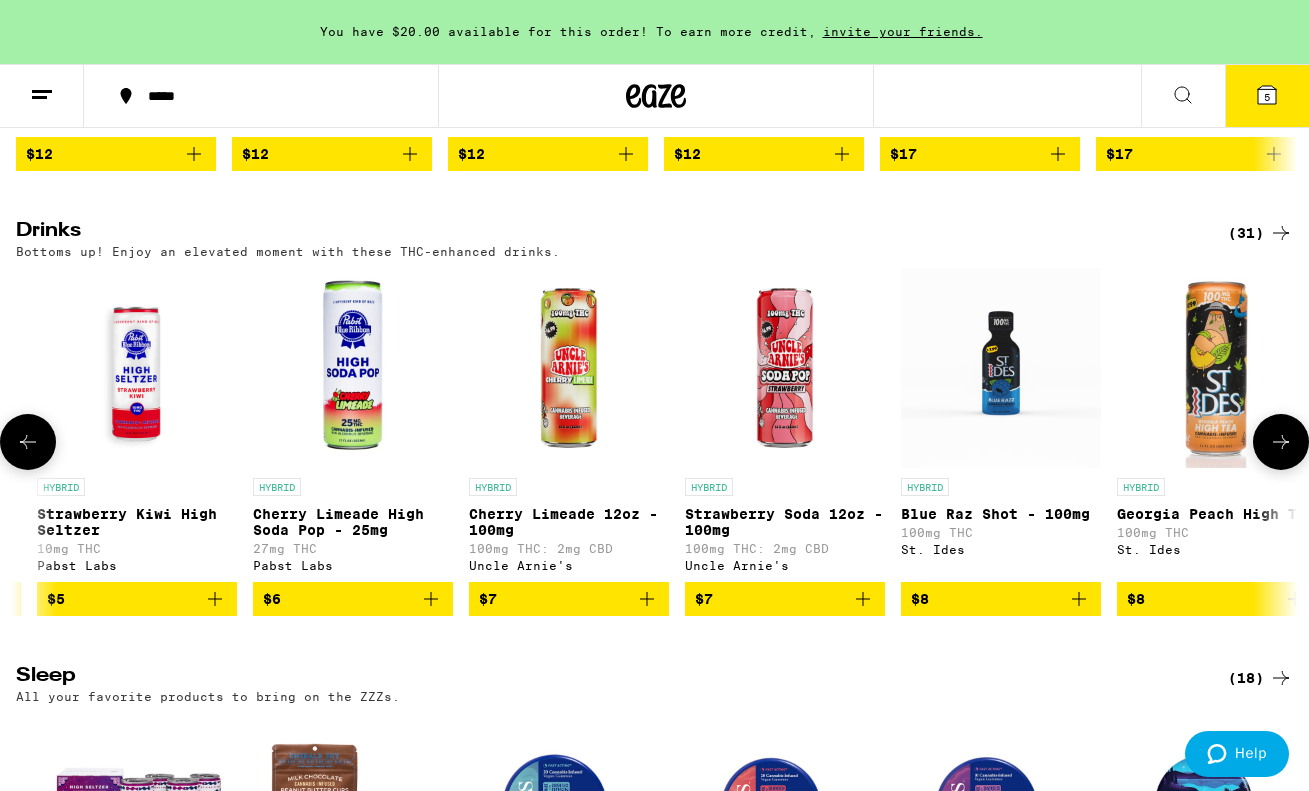 click 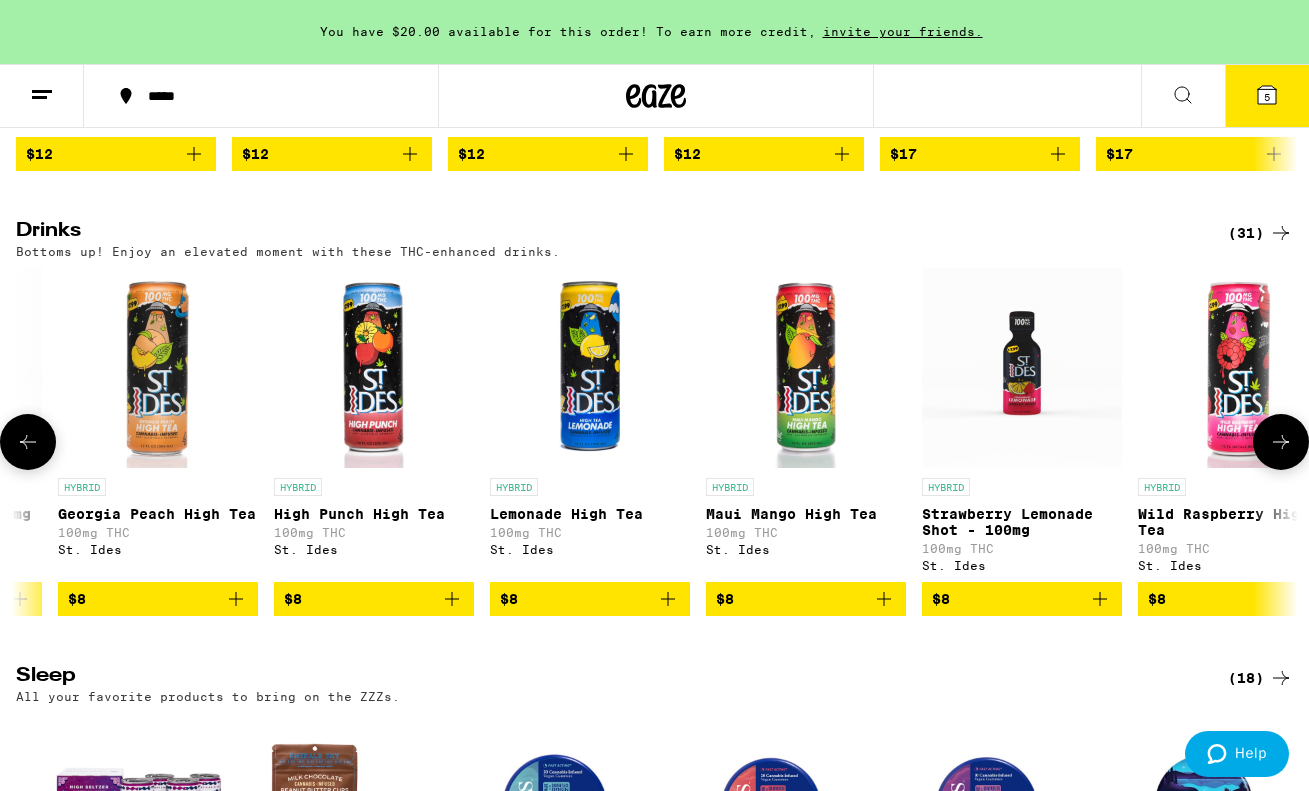 click 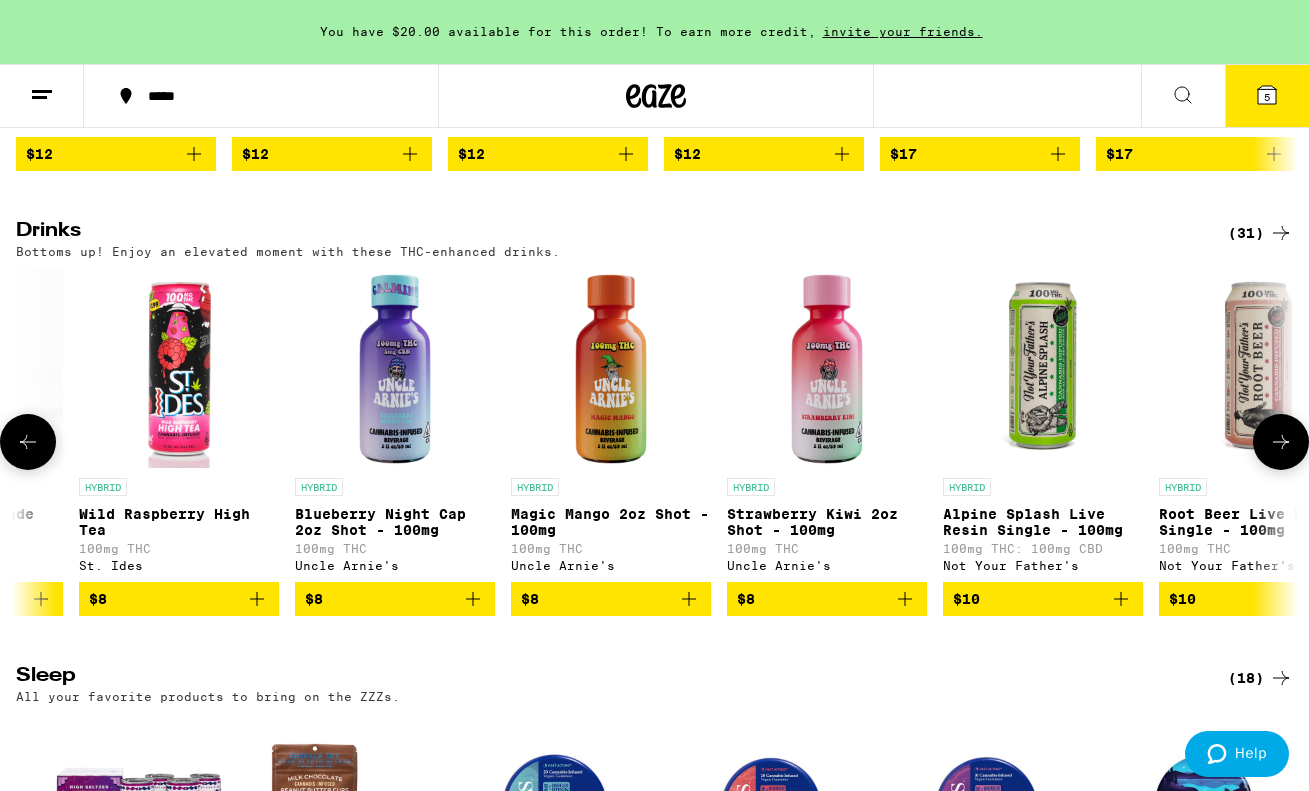 click 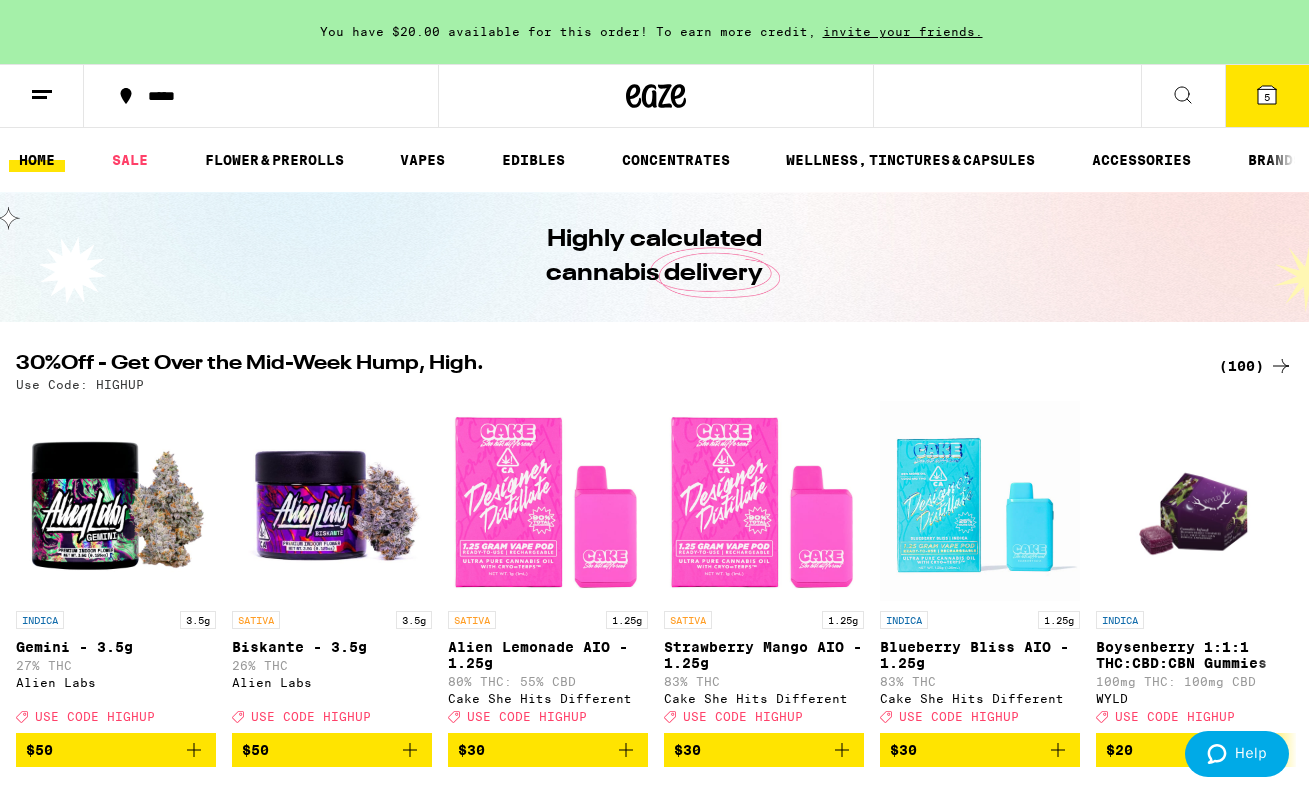 scroll, scrollTop: 0, scrollLeft: 0, axis: both 